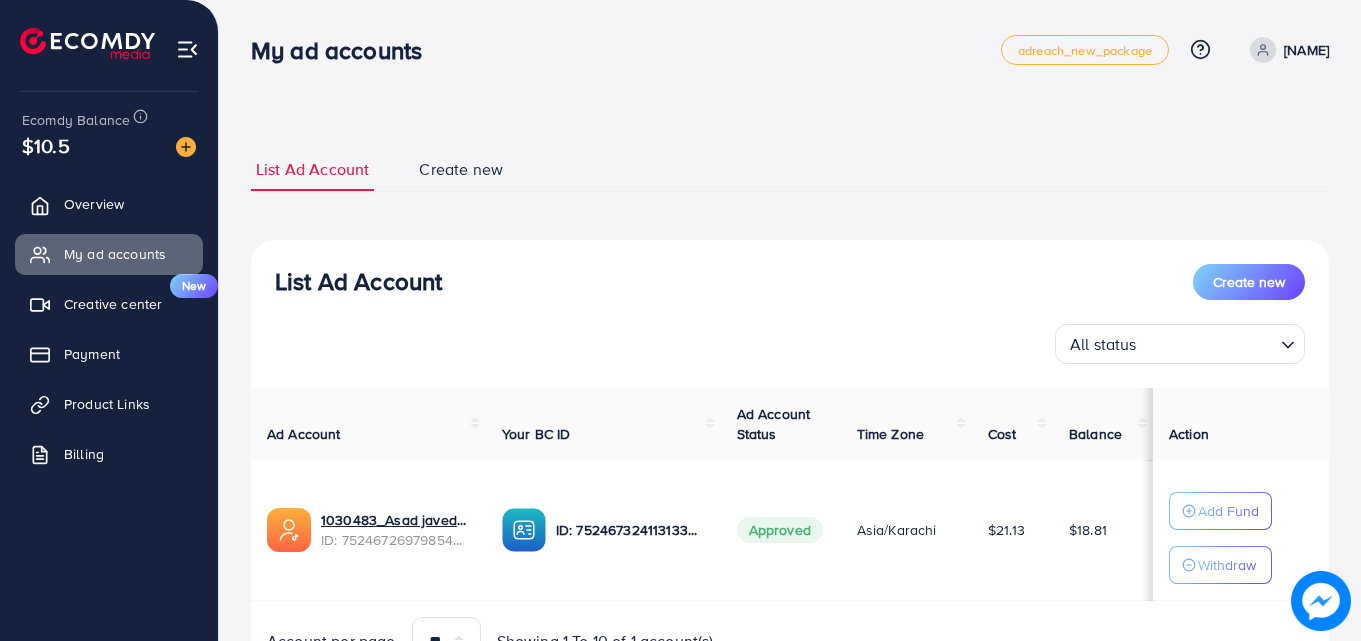scroll, scrollTop: 104, scrollLeft: 0, axis: vertical 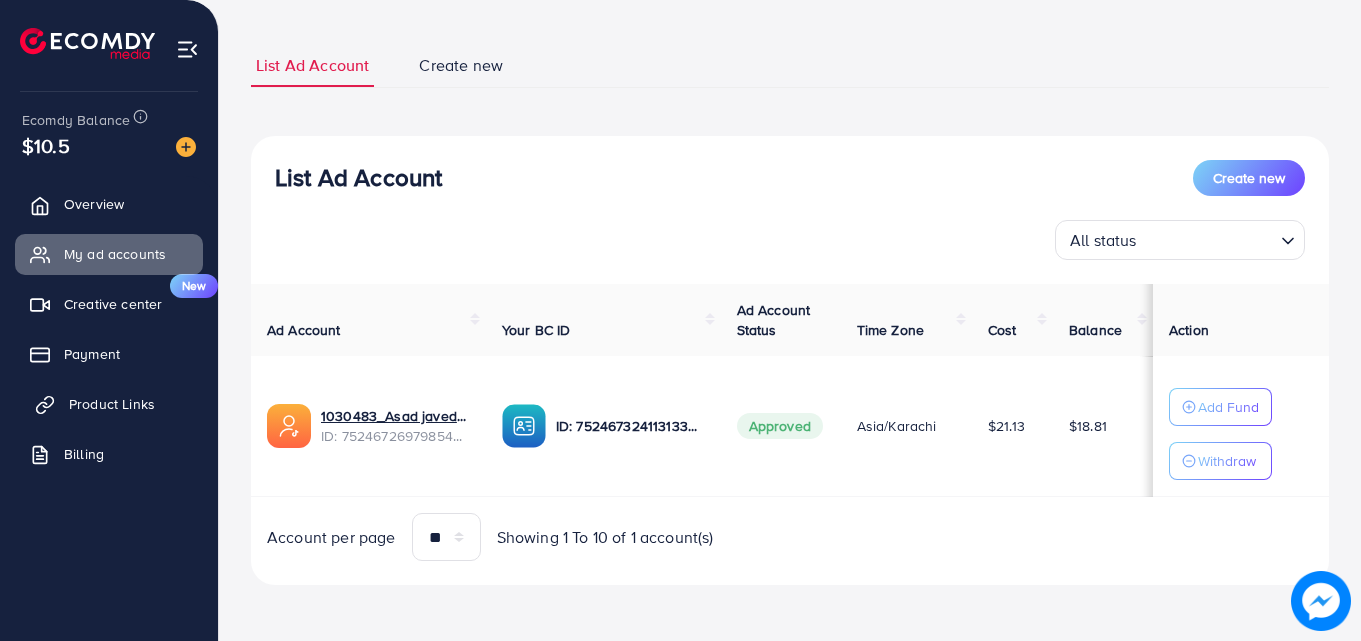 click on "Product Links" at bounding box center (112, 404) 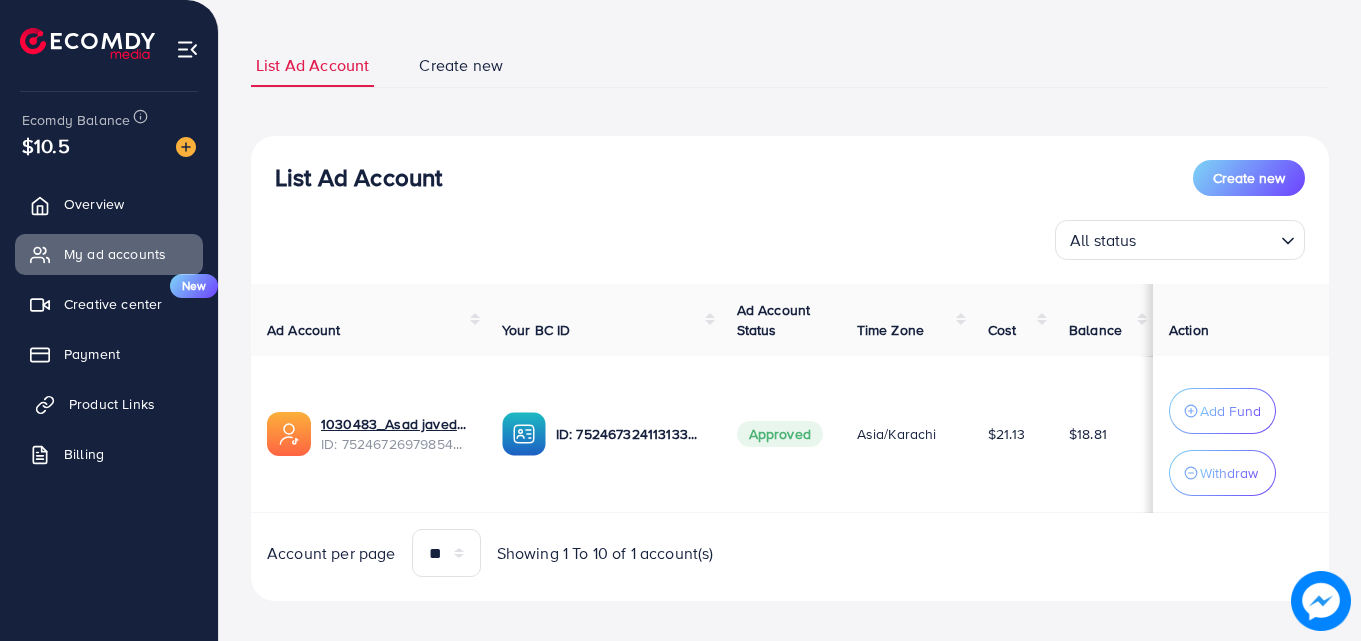 scroll, scrollTop: 0, scrollLeft: 0, axis: both 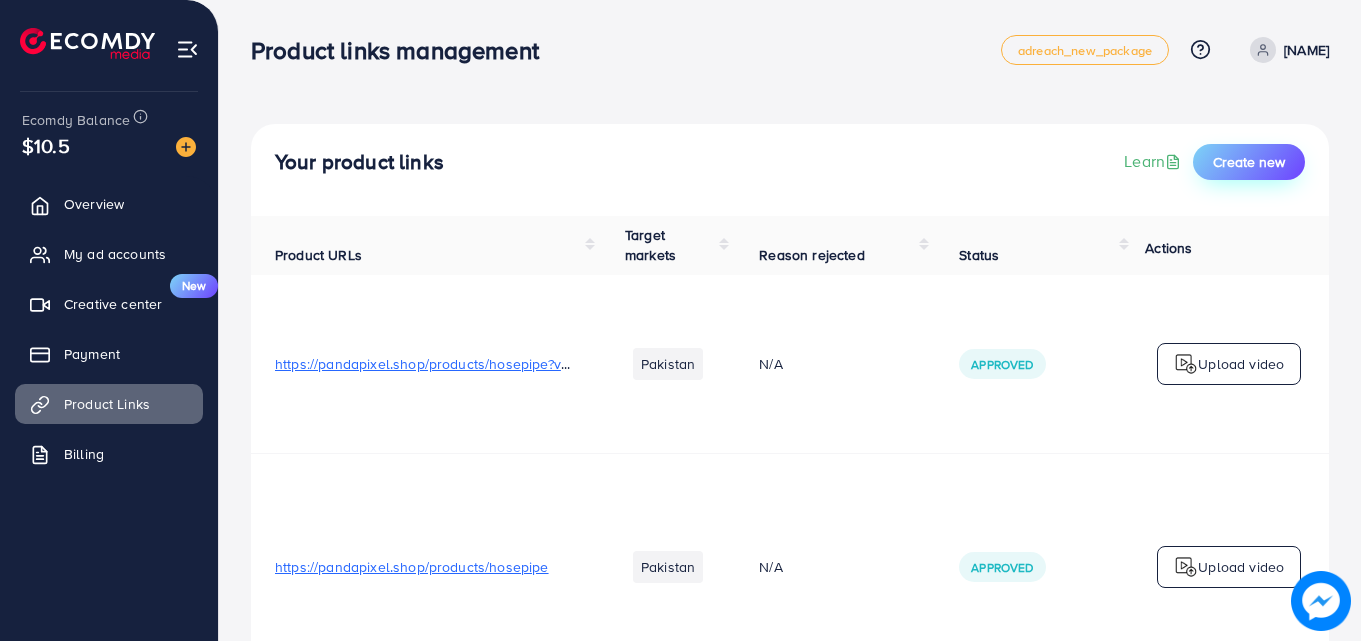 click on "Create new" at bounding box center (1249, 162) 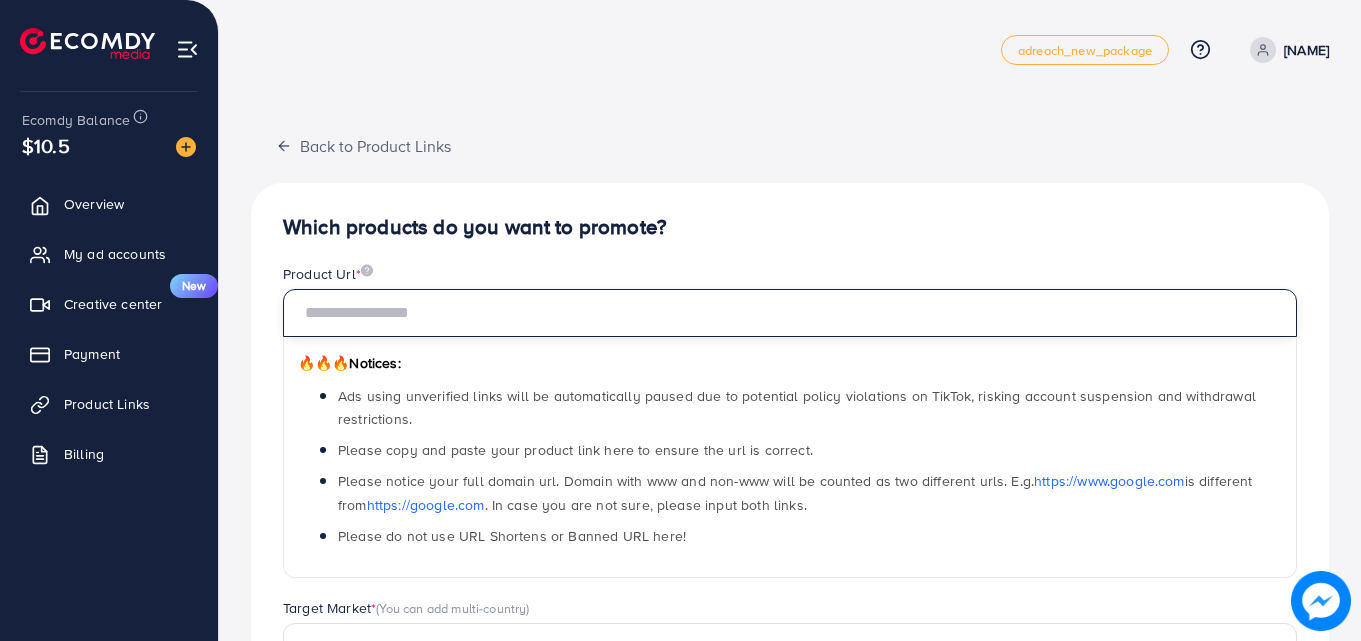 click at bounding box center [790, 313] 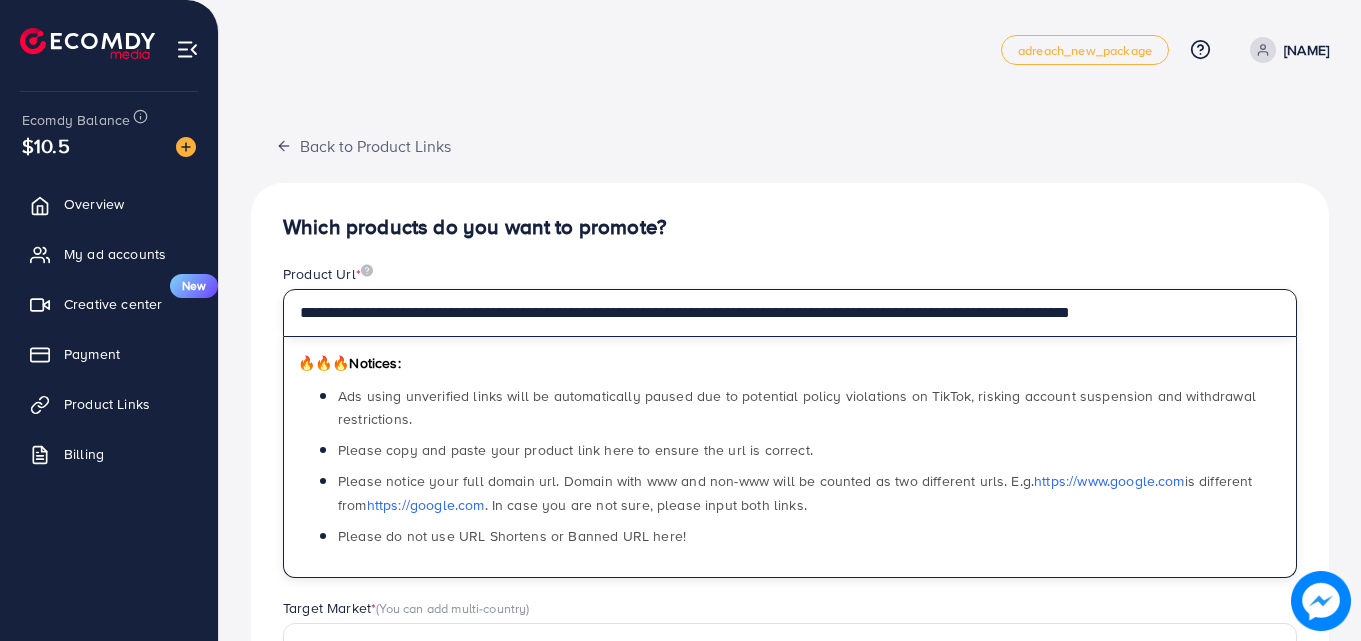 type on "**********" 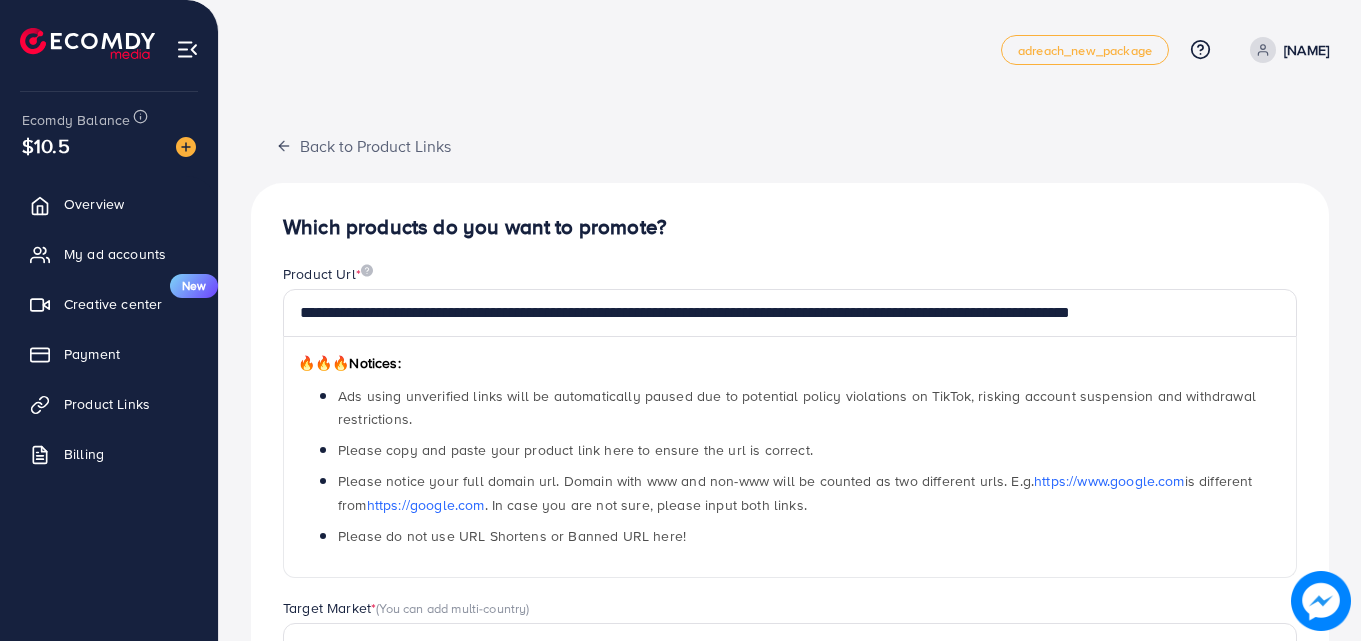 click on "**********" at bounding box center (790, 638) 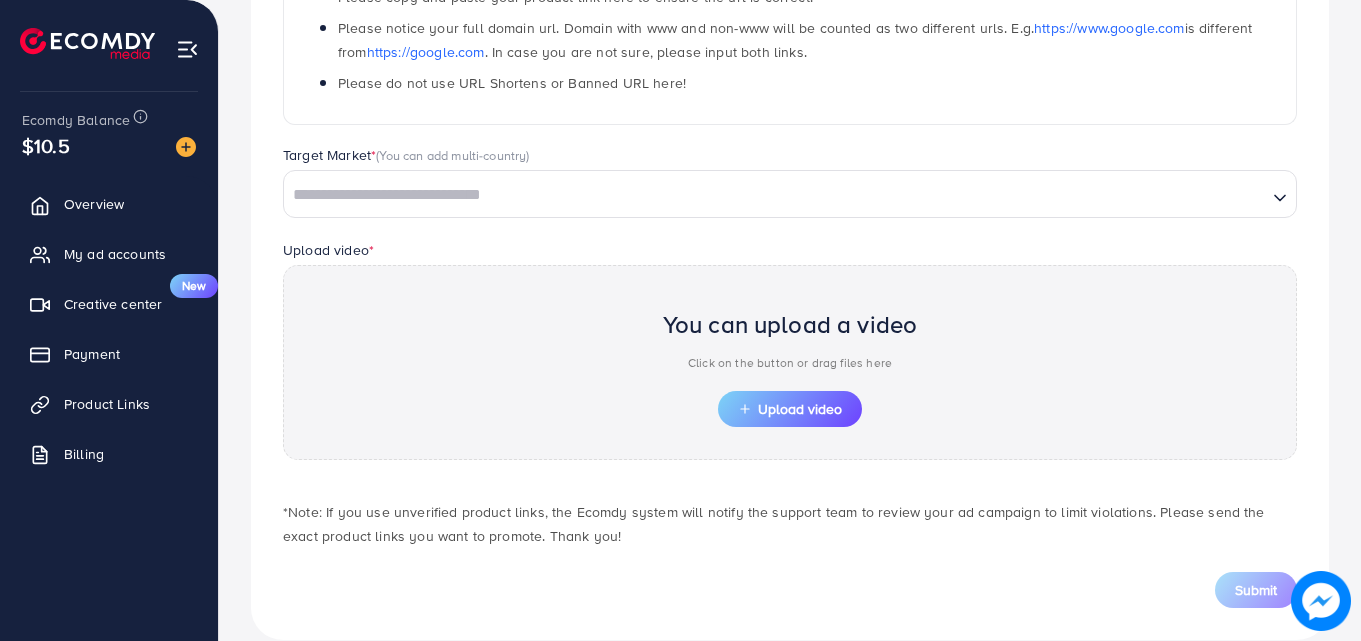 scroll, scrollTop: 467, scrollLeft: 0, axis: vertical 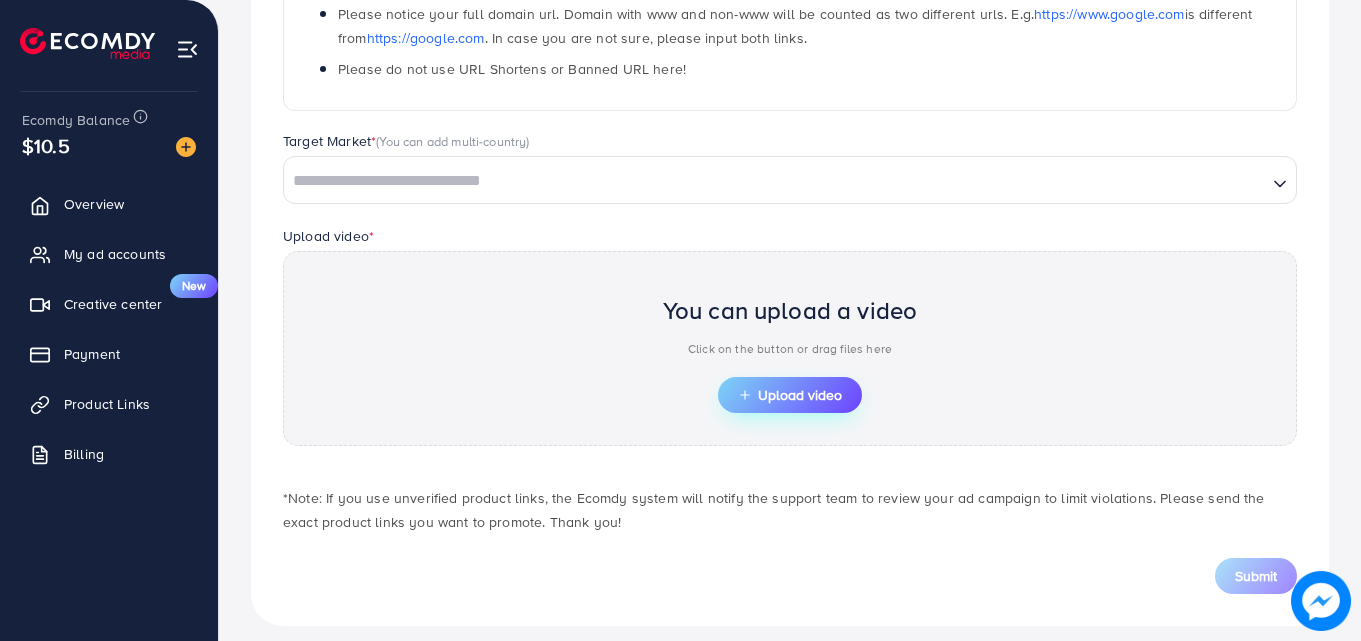 click on "Upload video" at bounding box center (790, 395) 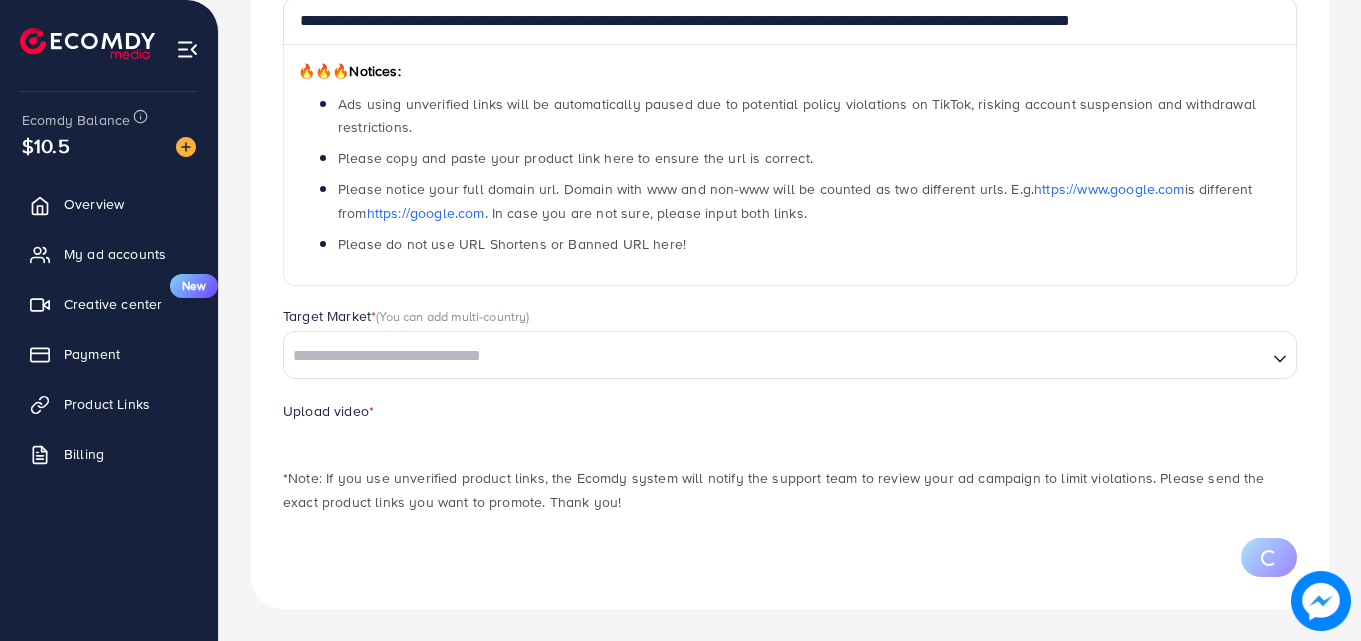 scroll, scrollTop: 388, scrollLeft: 0, axis: vertical 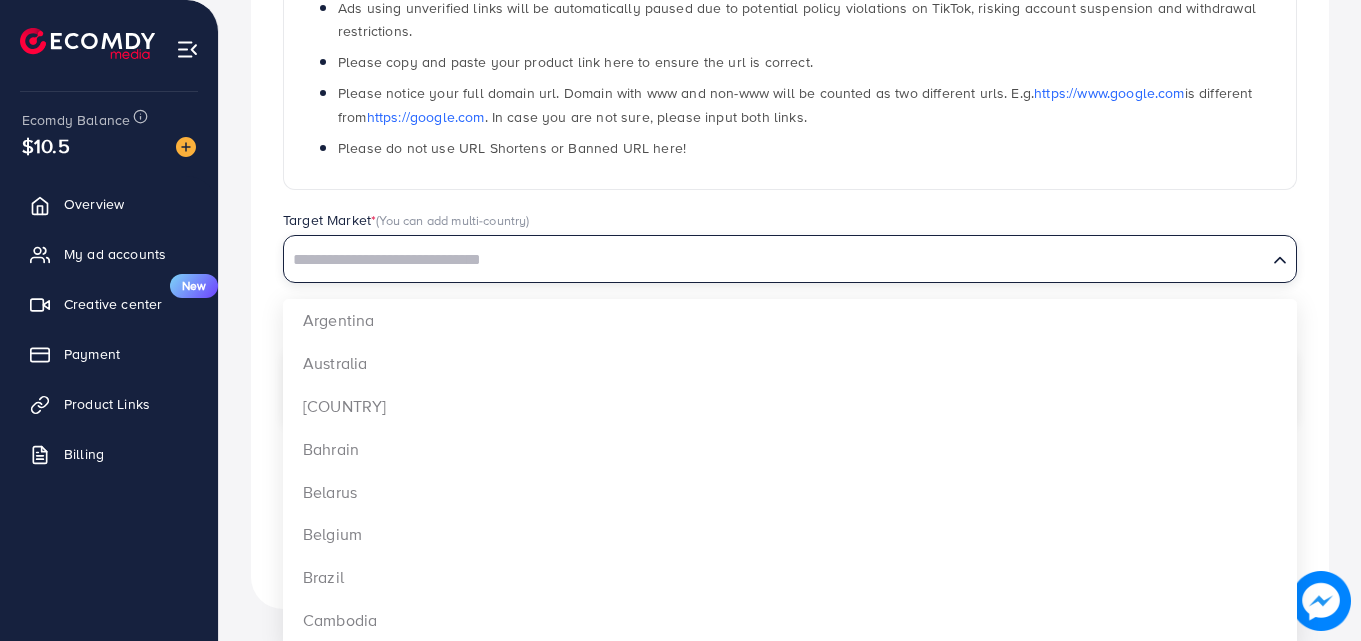 click at bounding box center (775, 260) 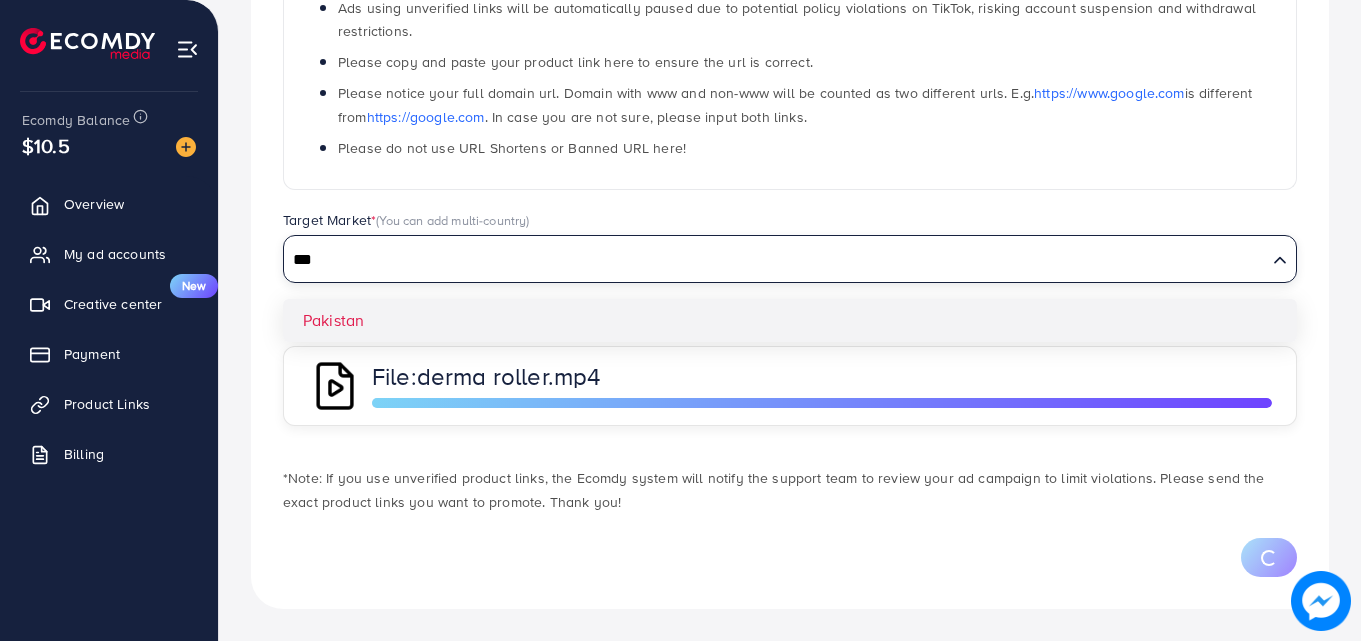 type on "***" 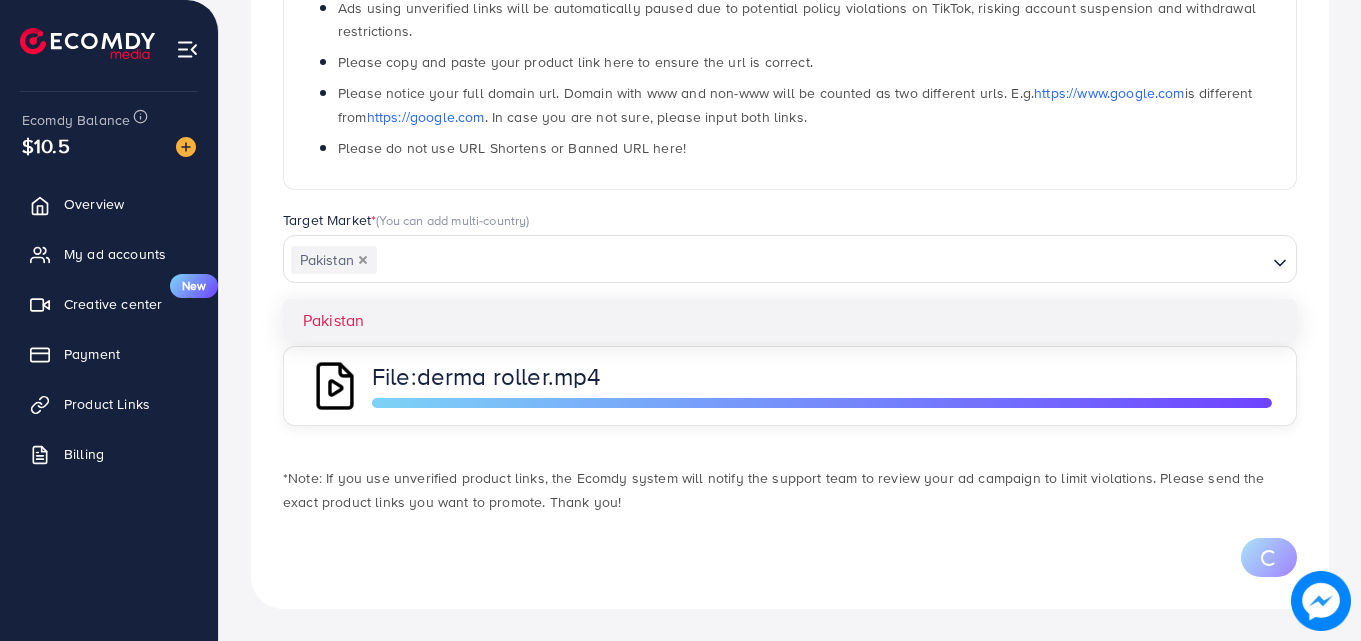 click on "**********" at bounding box center [790, 202] 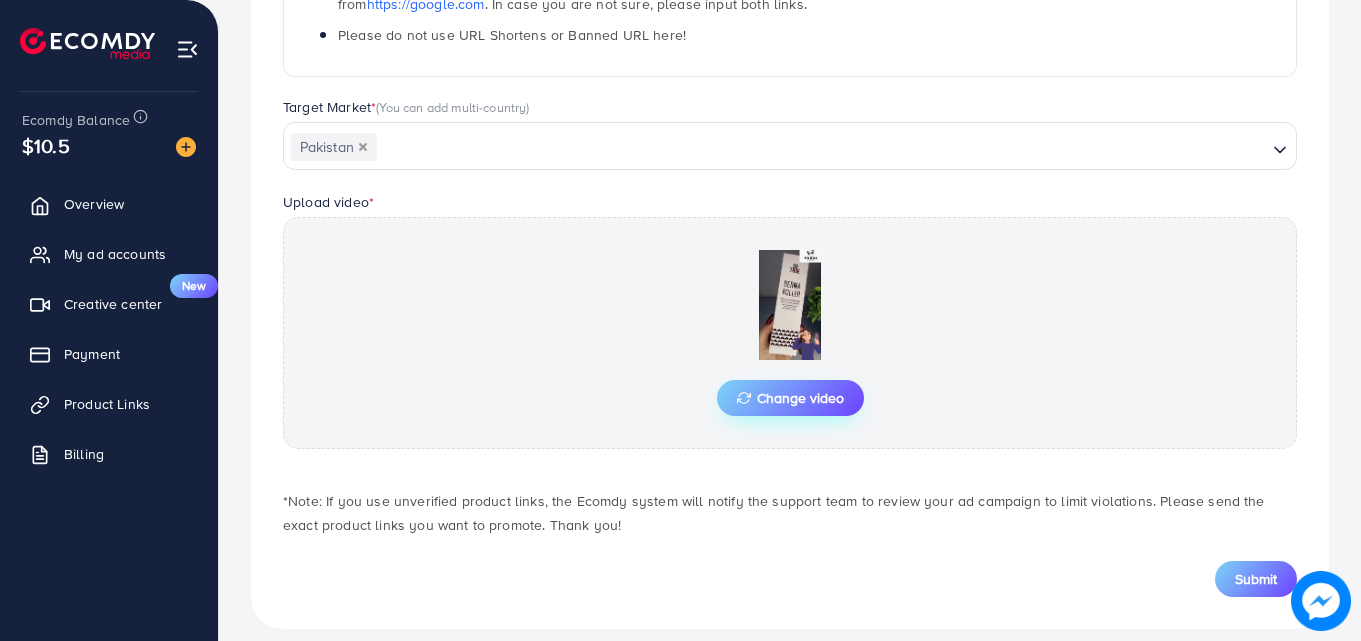 scroll, scrollTop: 521, scrollLeft: 0, axis: vertical 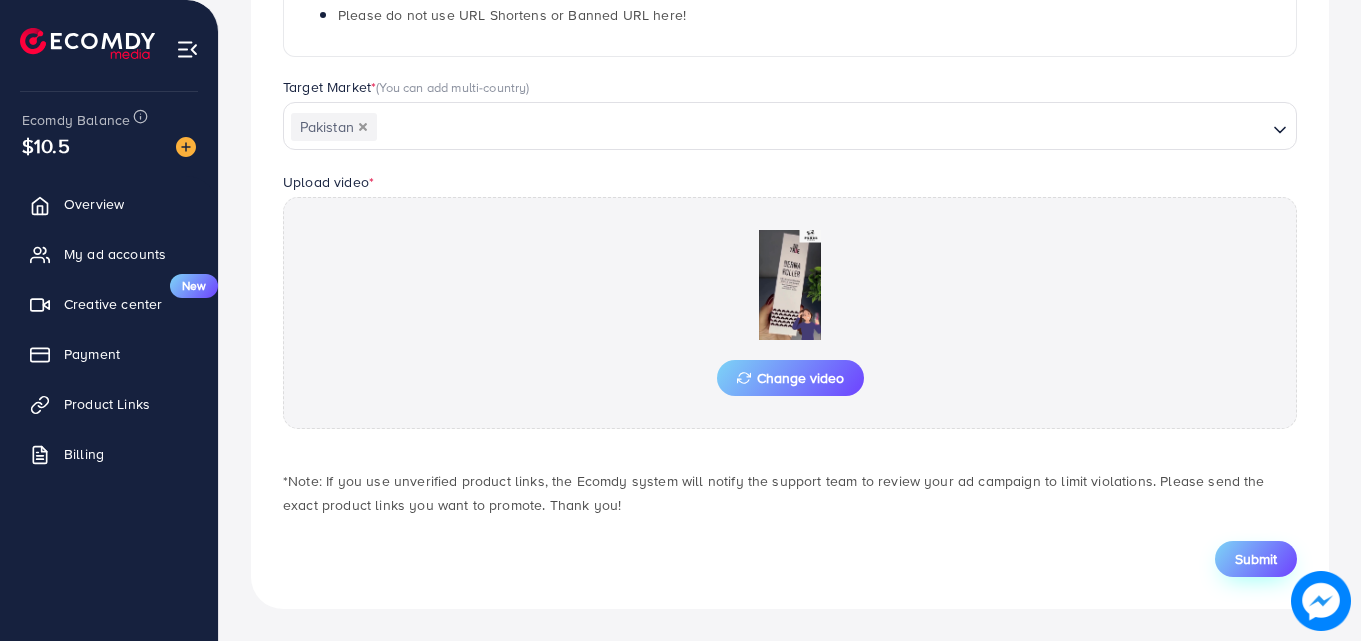 click on "Submit" at bounding box center [1256, 559] 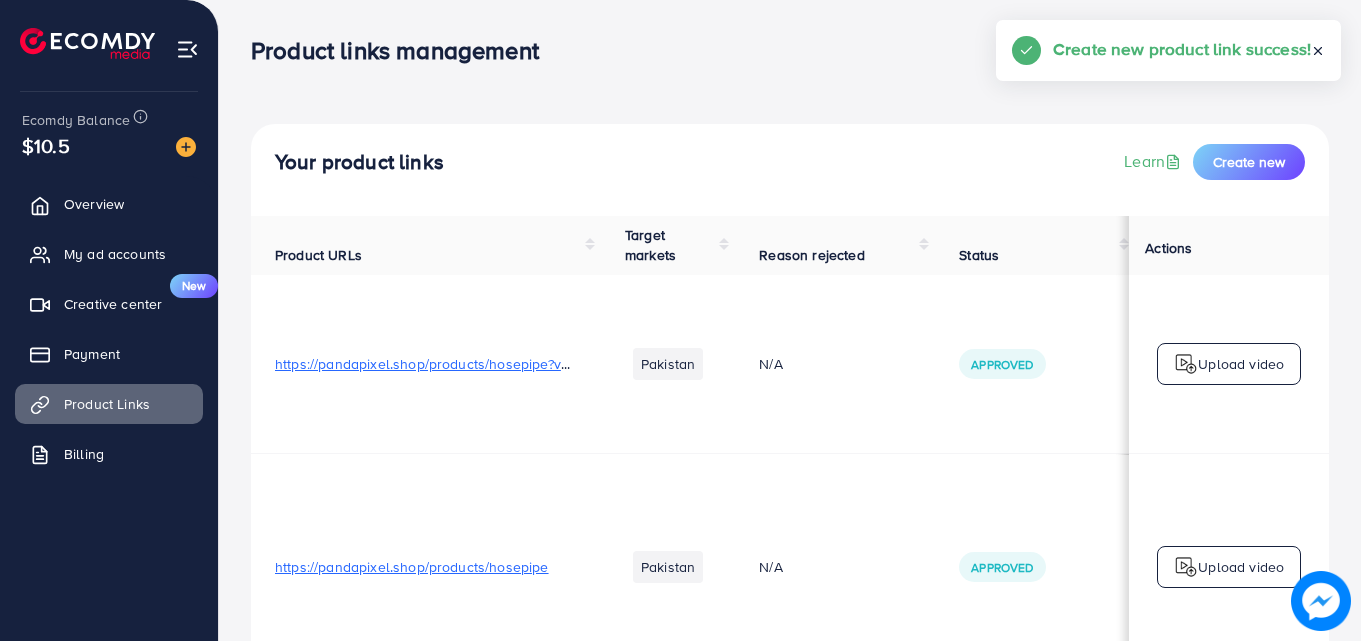 scroll, scrollTop: 2108, scrollLeft: 0, axis: vertical 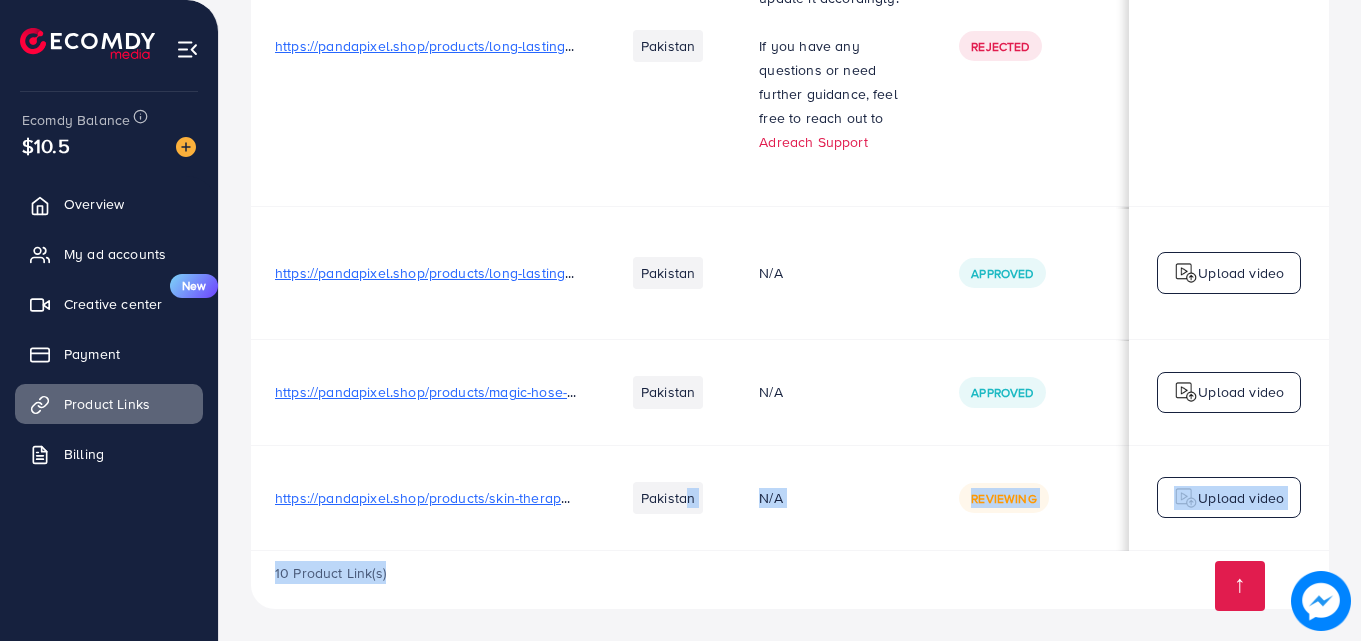 drag, startPoint x: 679, startPoint y: 544, endPoint x: 837, endPoint y: 551, distance: 158.15498 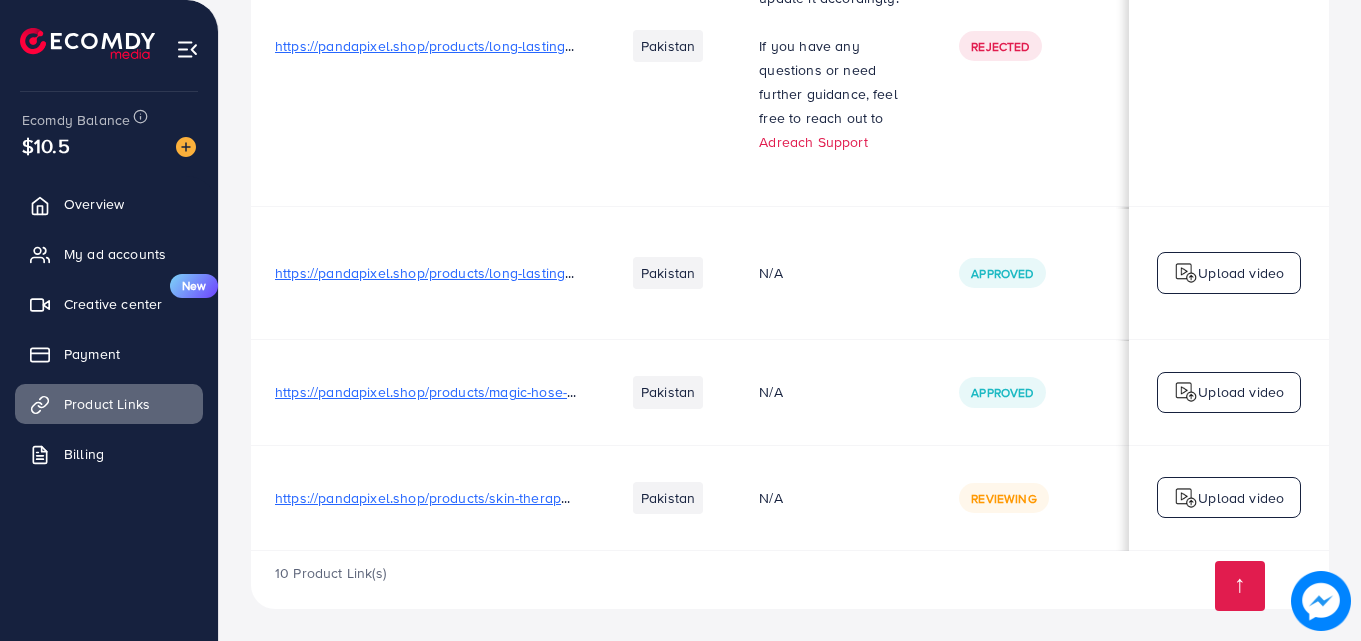 click on "10 Product Link(s)" at bounding box center (790, 580) 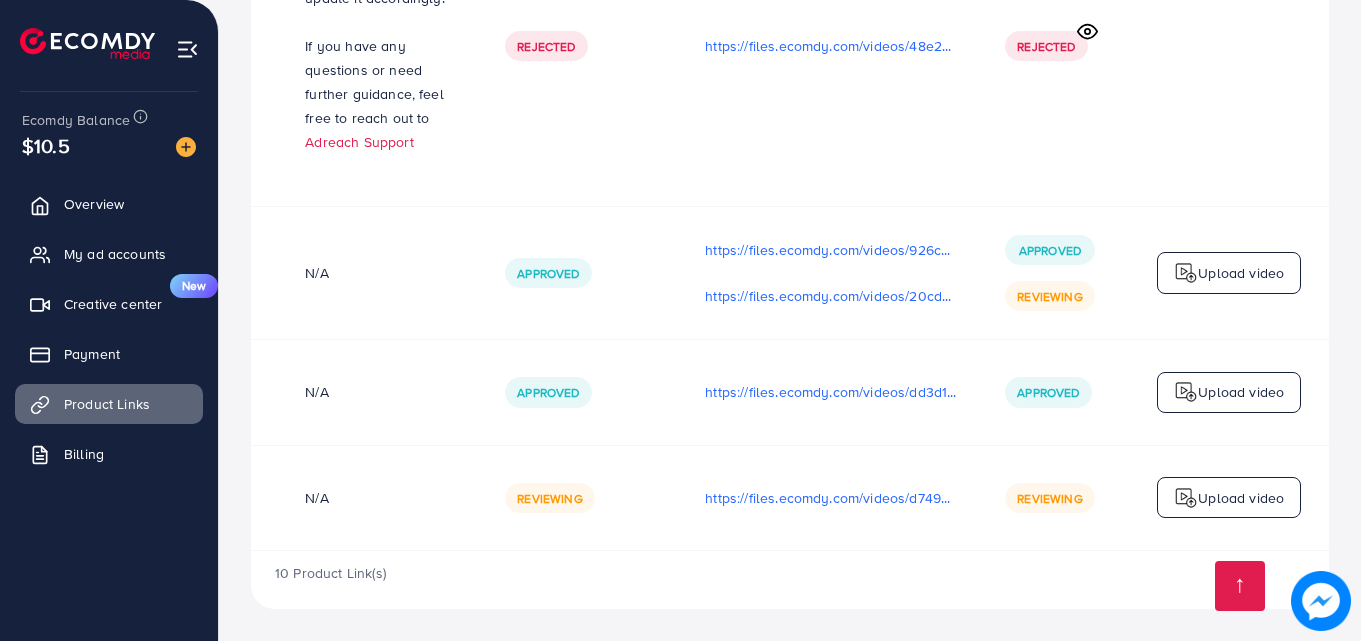 scroll, scrollTop: 0, scrollLeft: 506, axis: horizontal 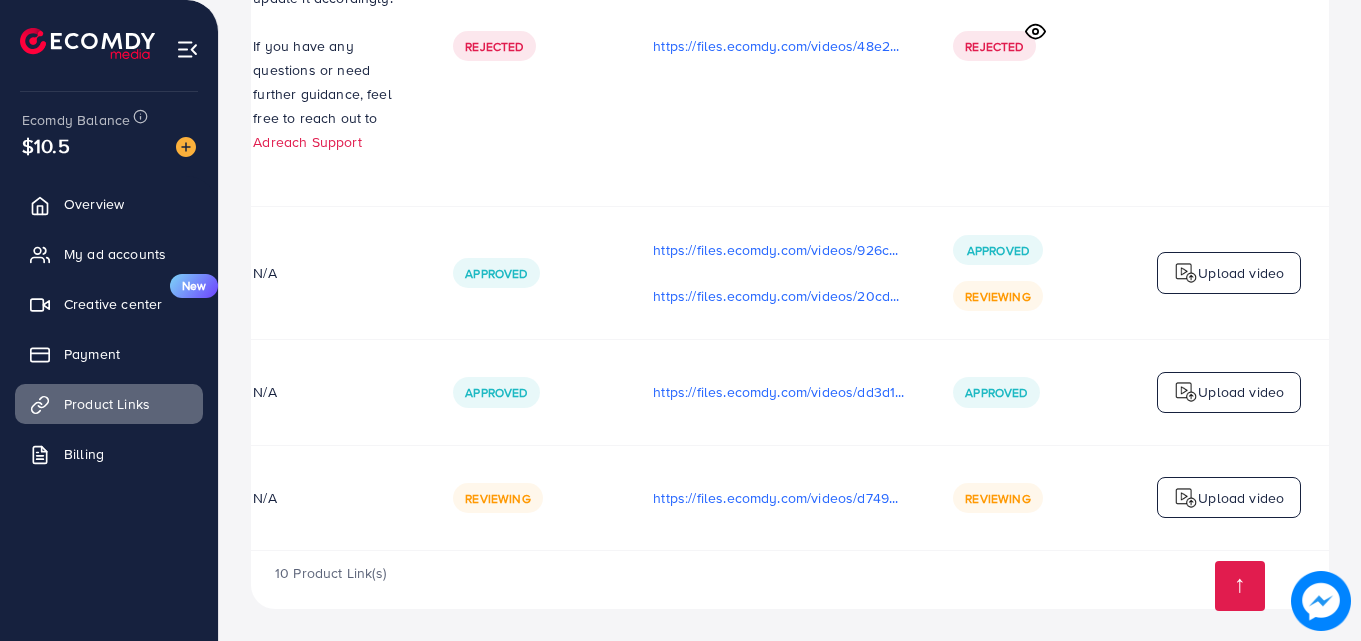 click on "Upload video" at bounding box center (1241, 498) 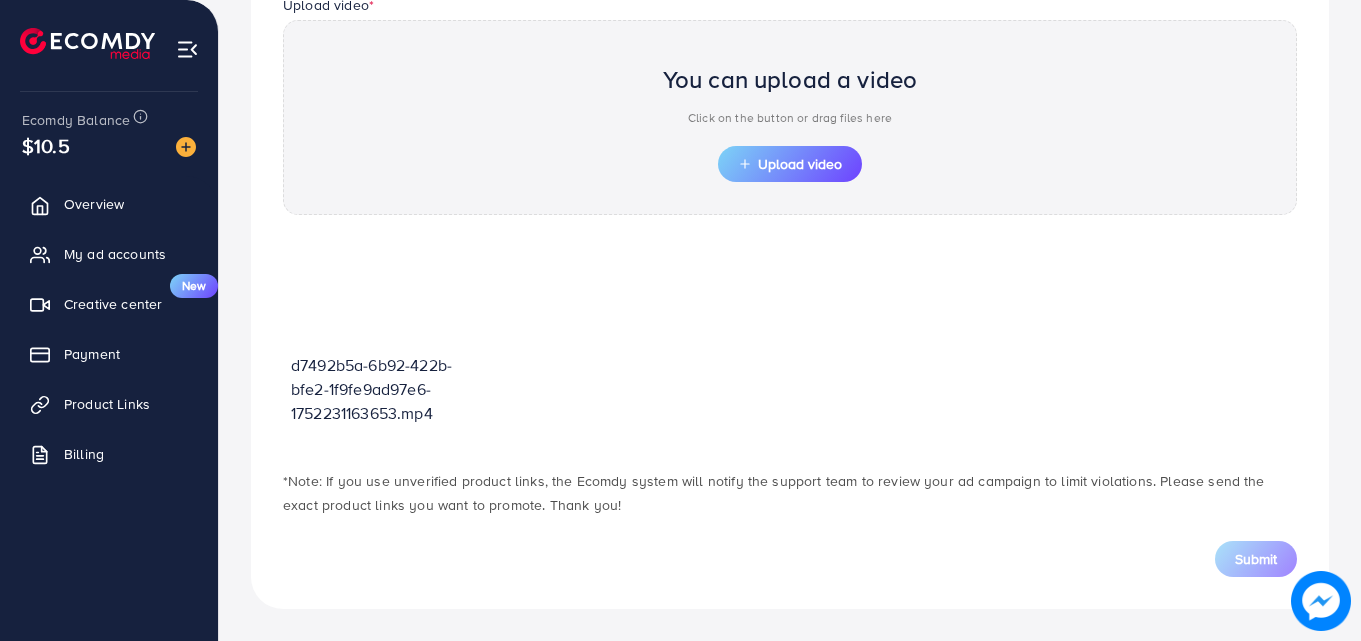 scroll, scrollTop: 698, scrollLeft: 0, axis: vertical 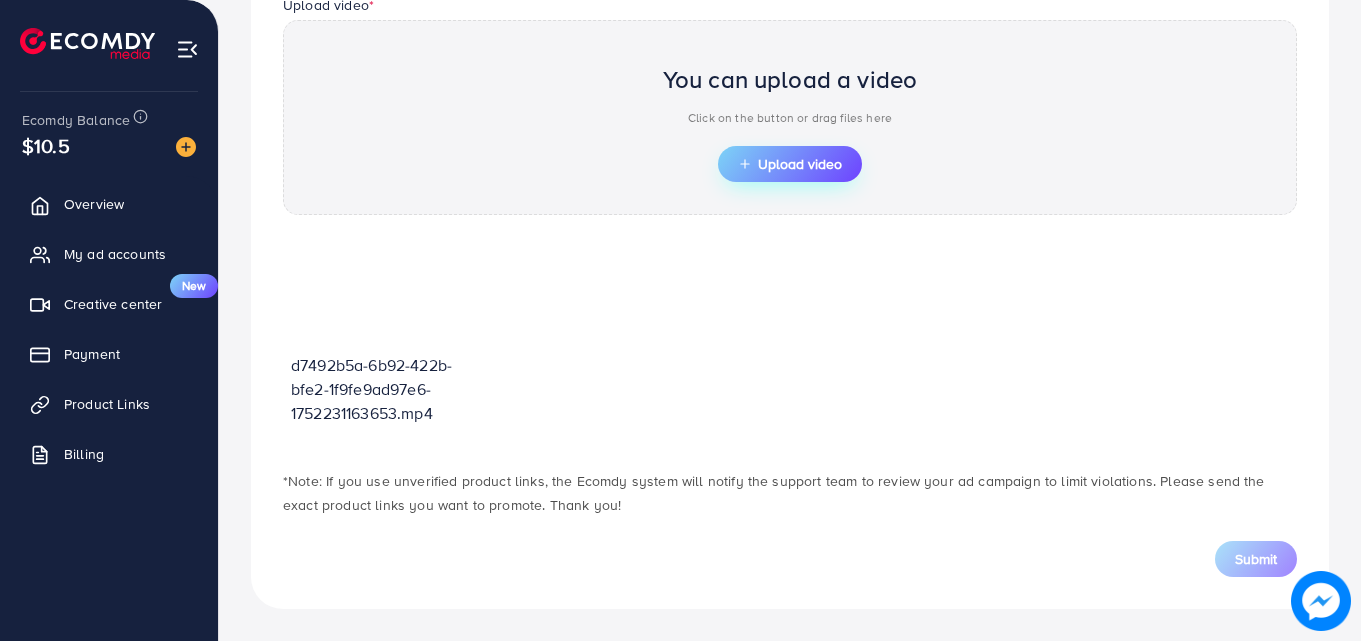click on "Upload video" at bounding box center [790, 164] 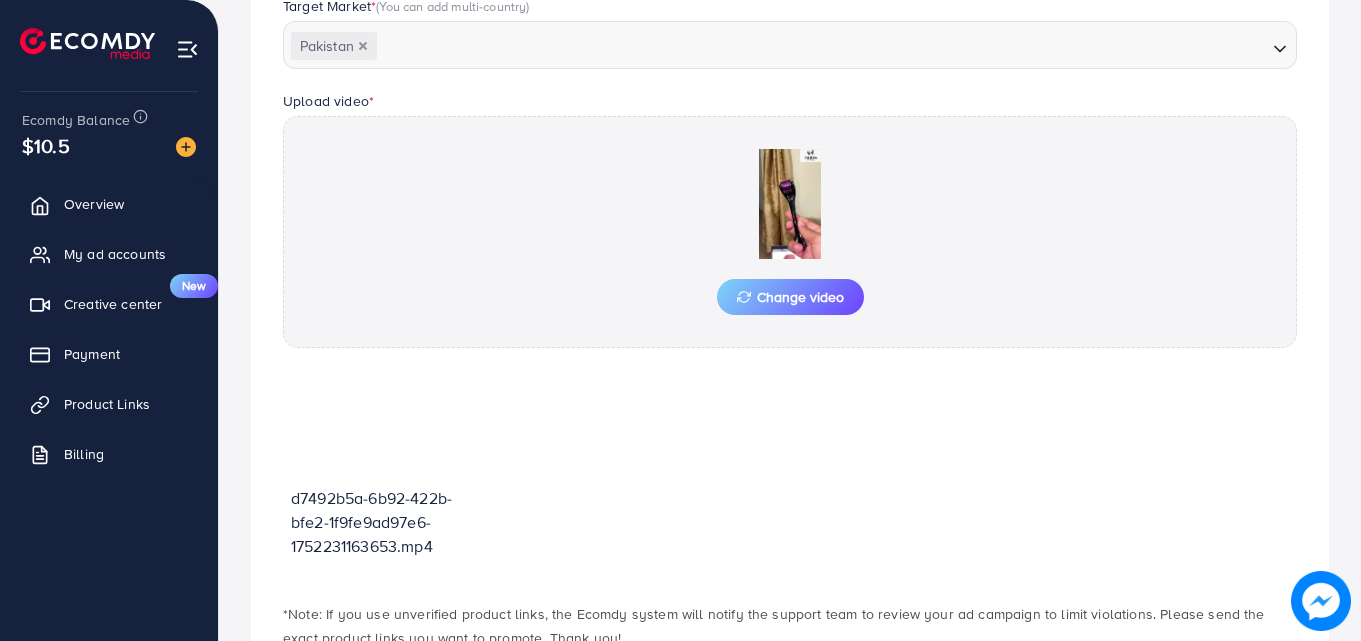 scroll, scrollTop: 698, scrollLeft: 0, axis: vertical 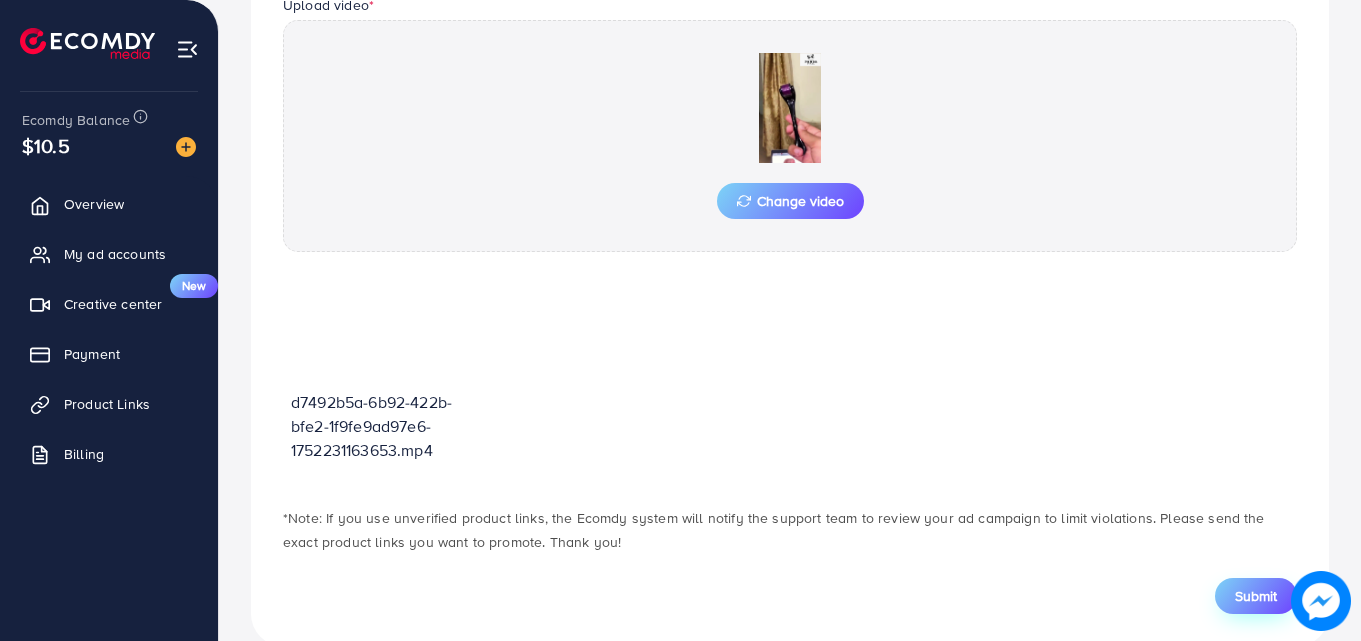 click on "Submit" at bounding box center [1256, 596] 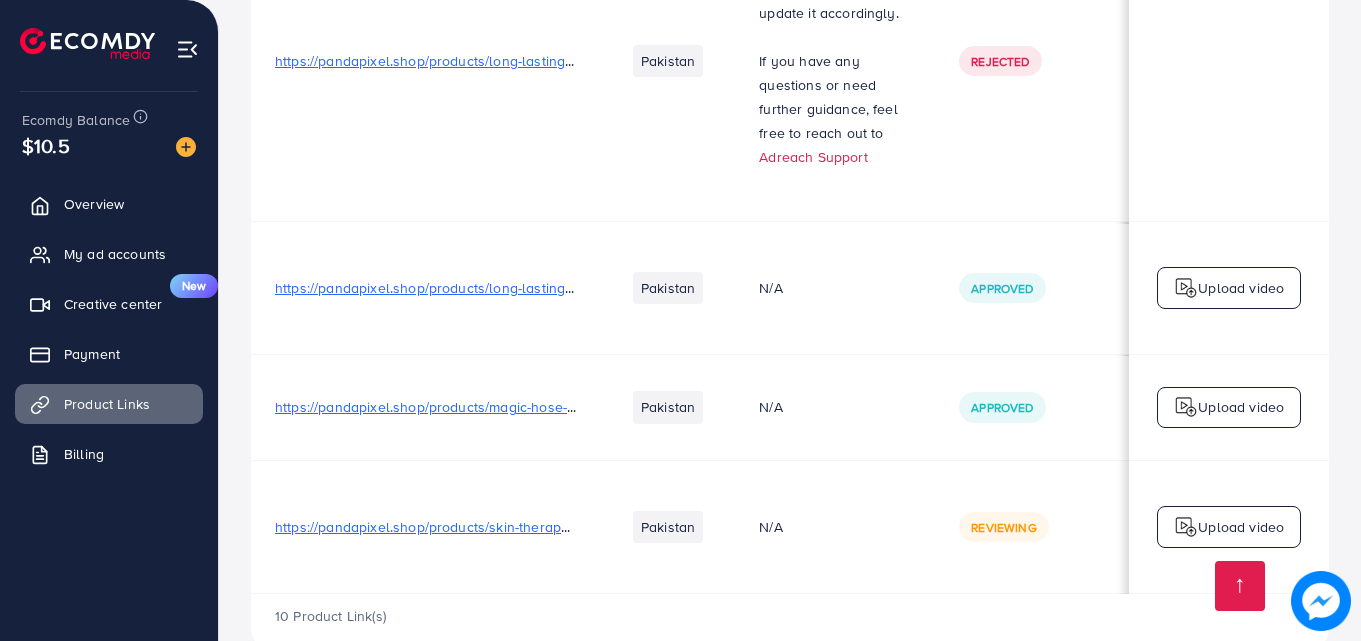 scroll, scrollTop: 2136, scrollLeft: 0, axis: vertical 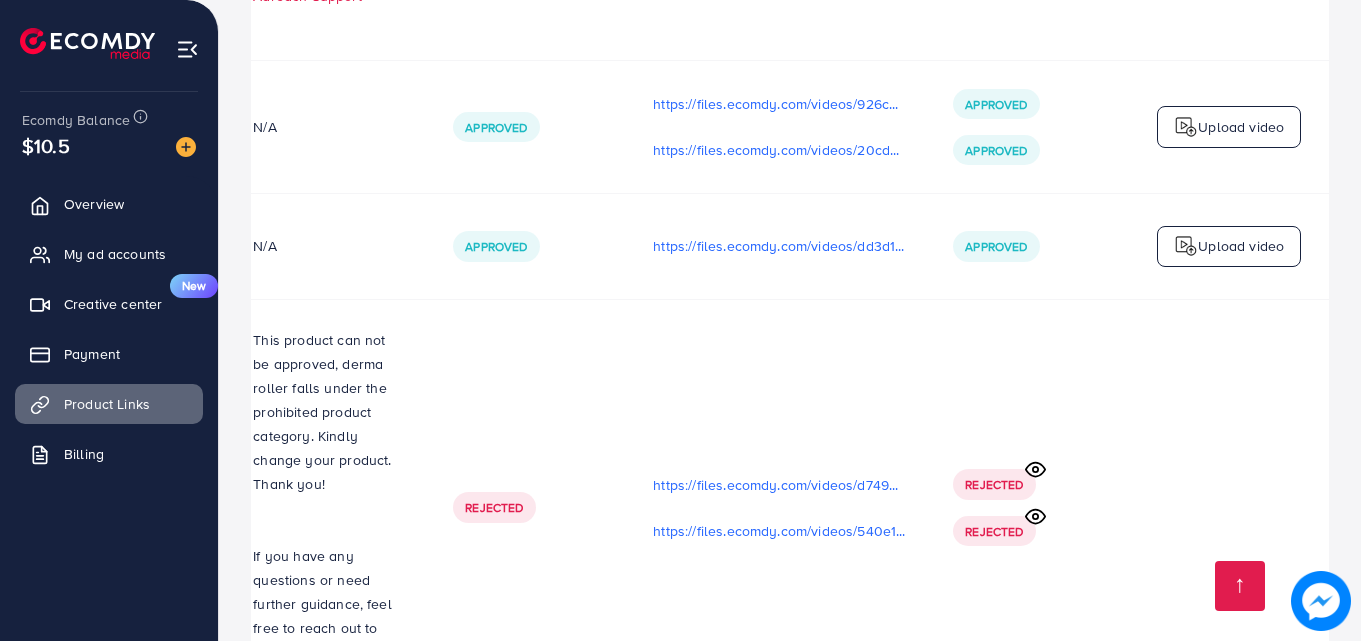 click on "Approved" at bounding box center [996, 150] 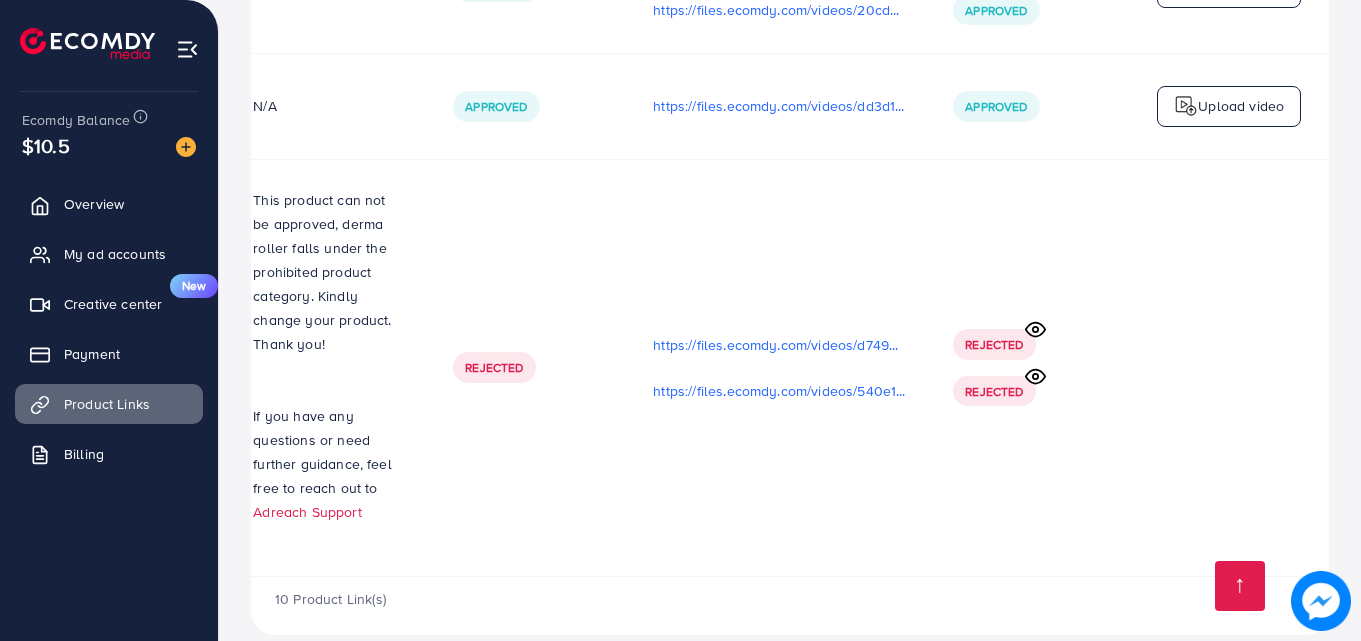 scroll, scrollTop: 2396, scrollLeft: 0, axis: vertical 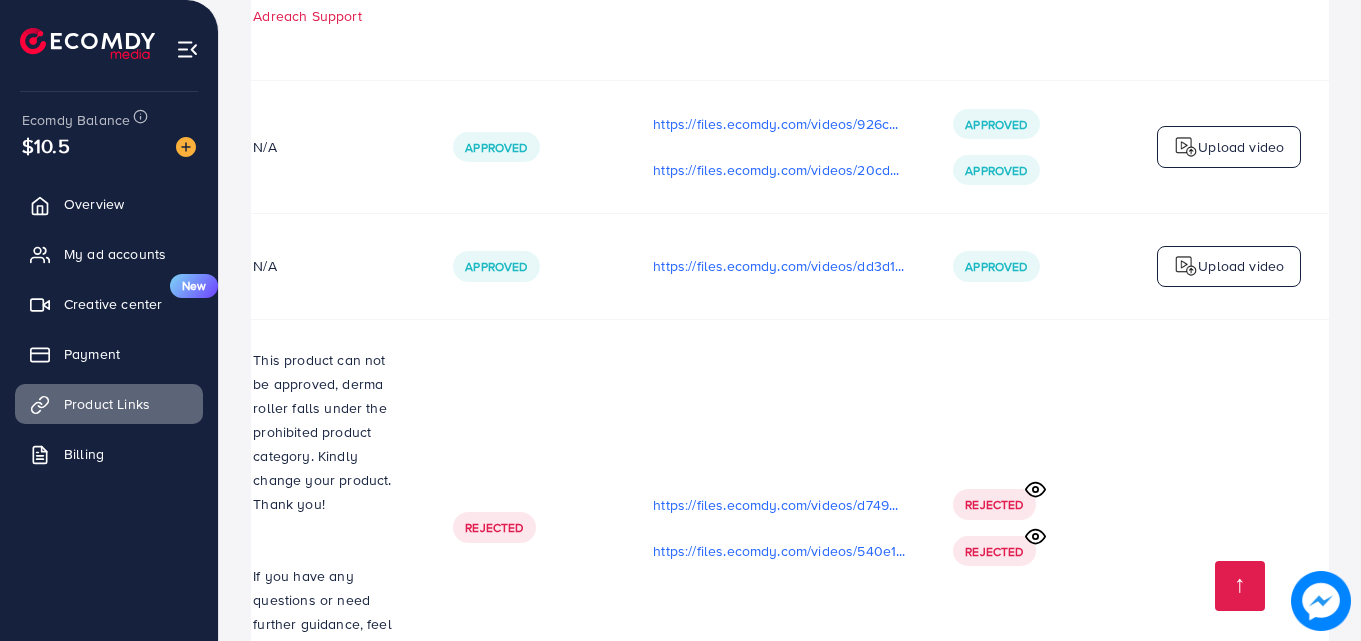 click on "Upload video" at bounding box center [1241, 147] 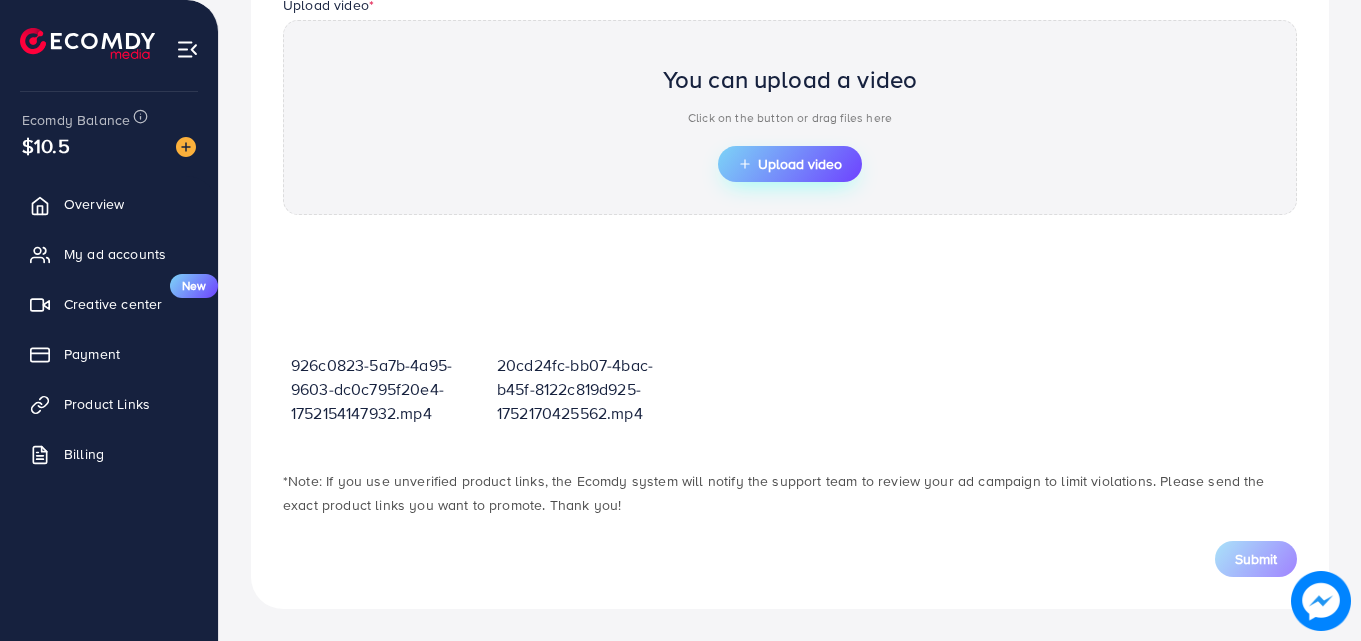 click on "Upload video" at bounding box center (790, 164) 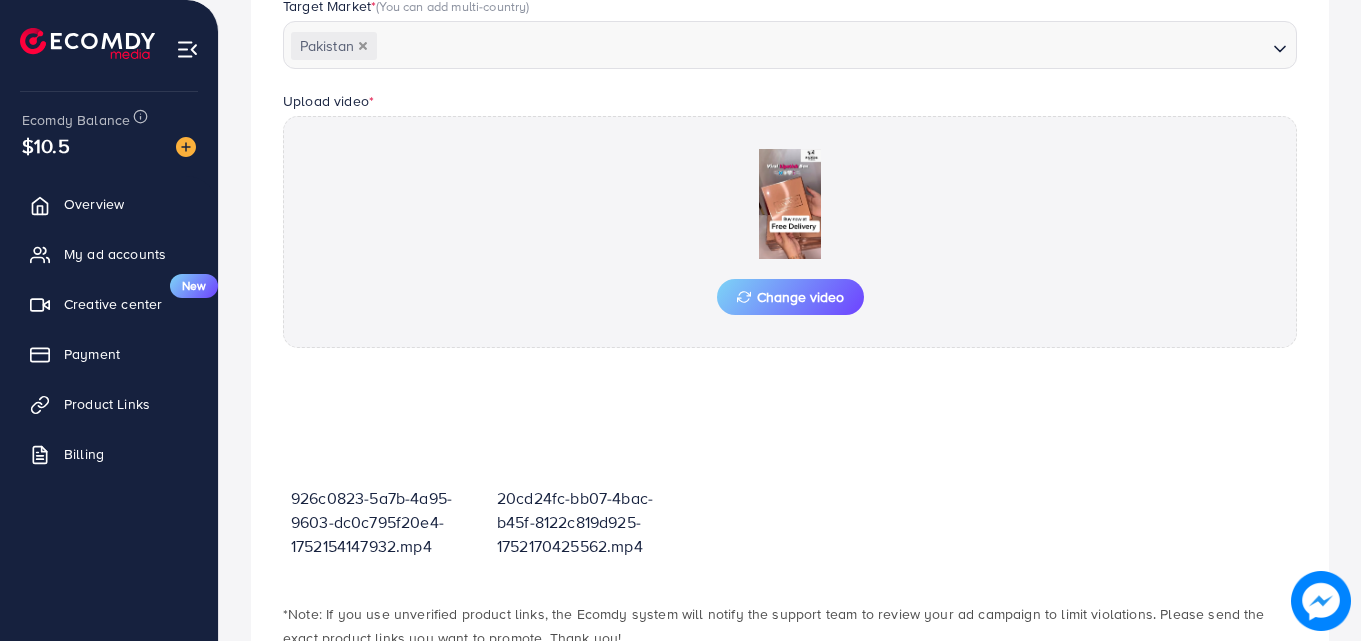 scroll, scrollTop: 658, scrollLeft: 0, axis: vertical 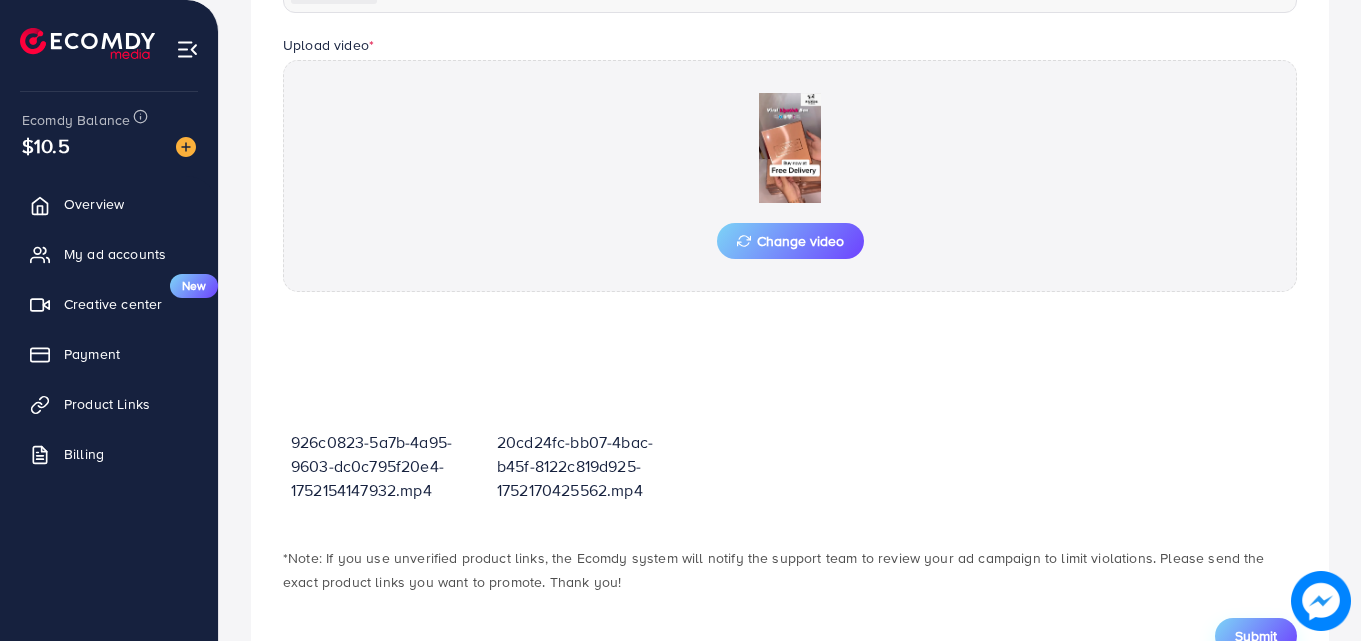 click on "Submit" at bounding box center [1256, 636] 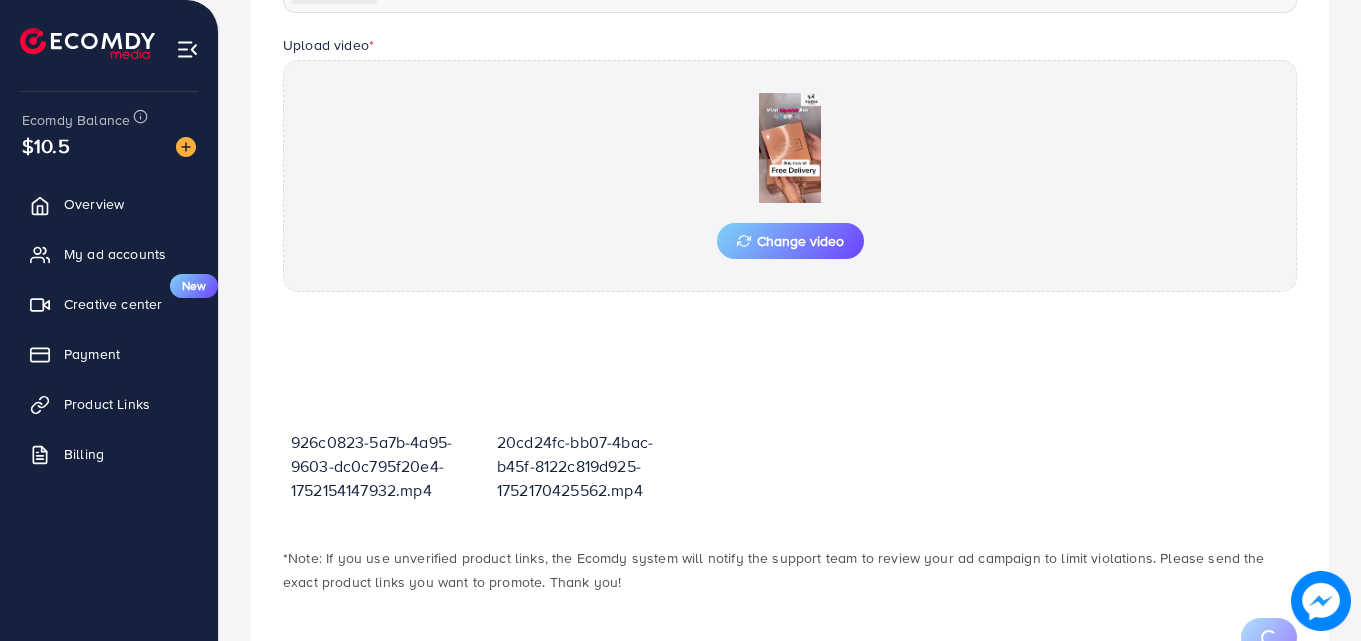 scroll, scrollTop: 738, scrollLeft: 0, axis: vertical 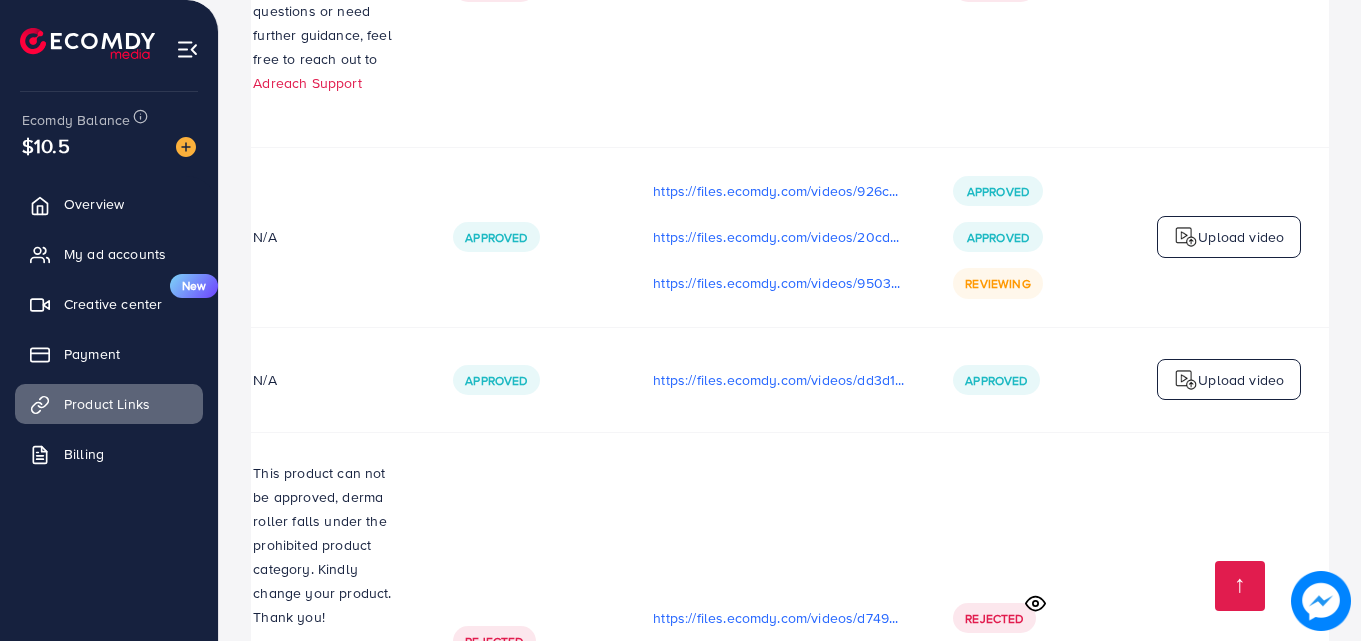 click at bounding box center (1186, 237) 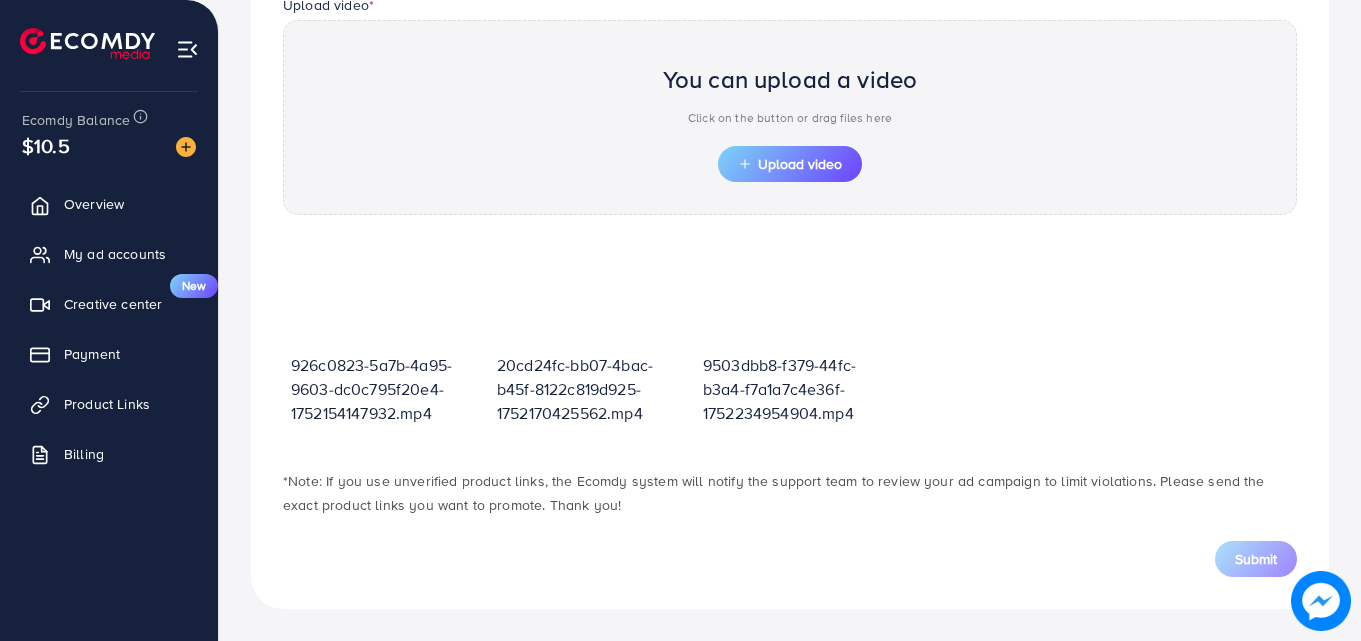 scroll, scrollTop: 698, scrollLeft: 0, axis: vertical 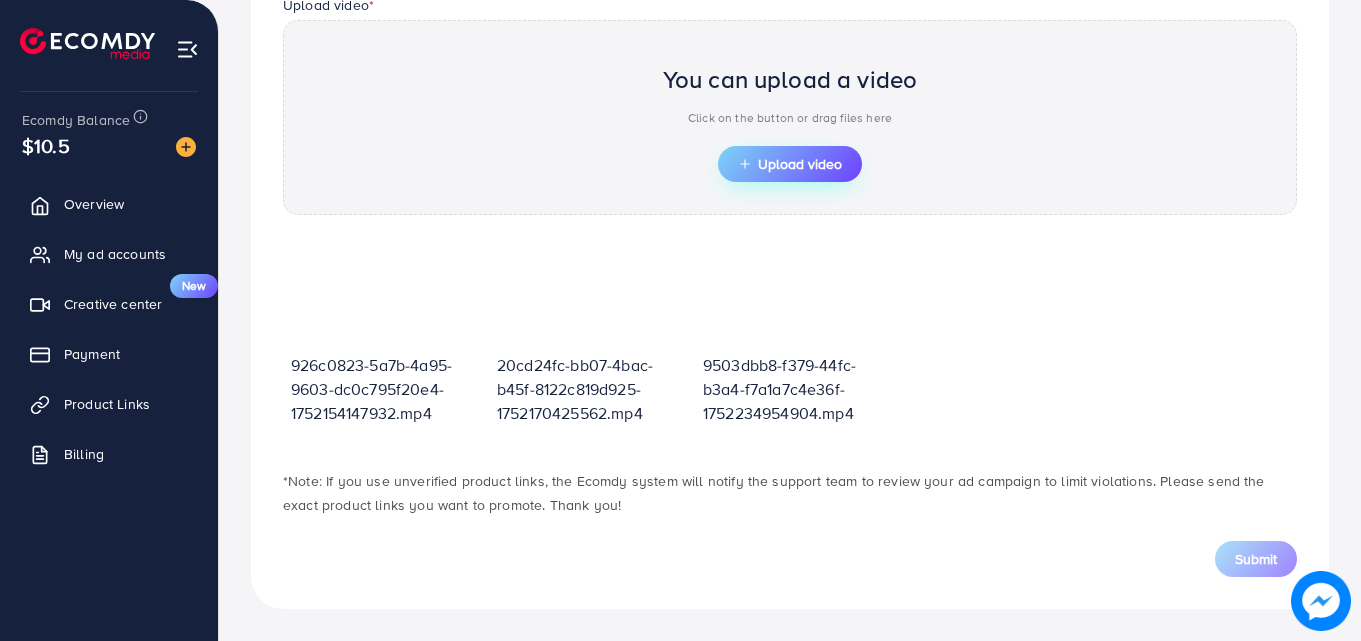 click on "Upload video" at bounding box center [790, 164] 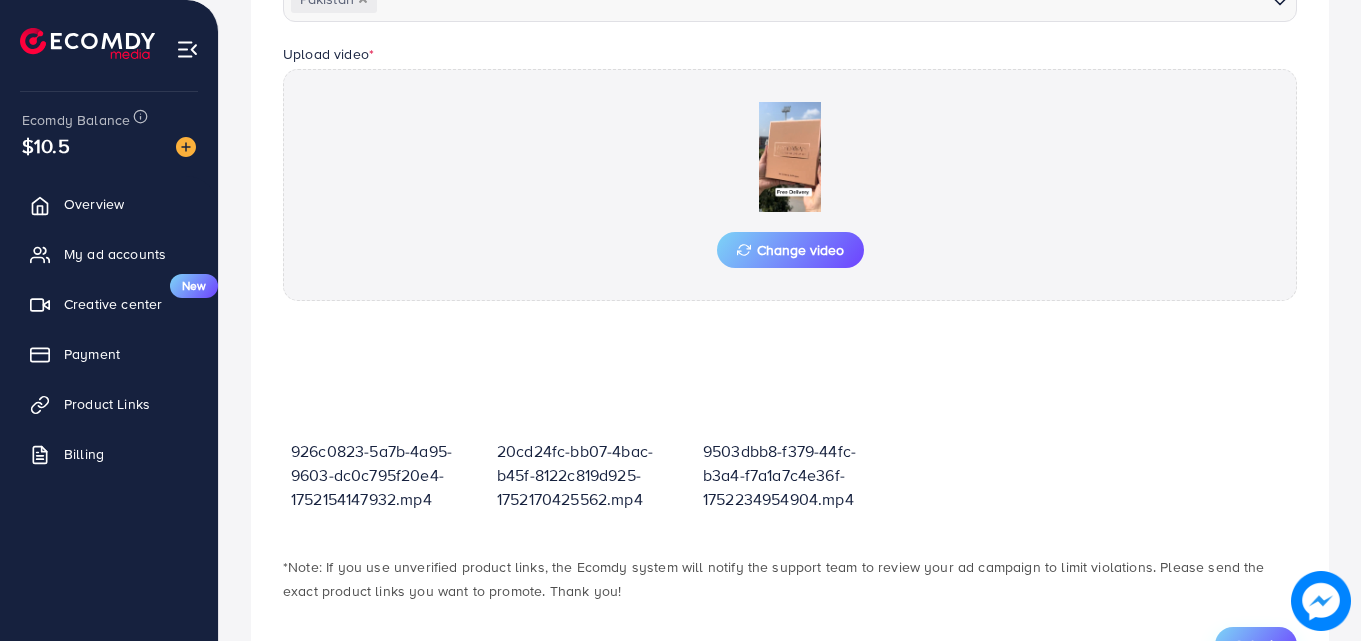 scroll, scrollTop: 735, scrollLeft: 0, axis: vertical 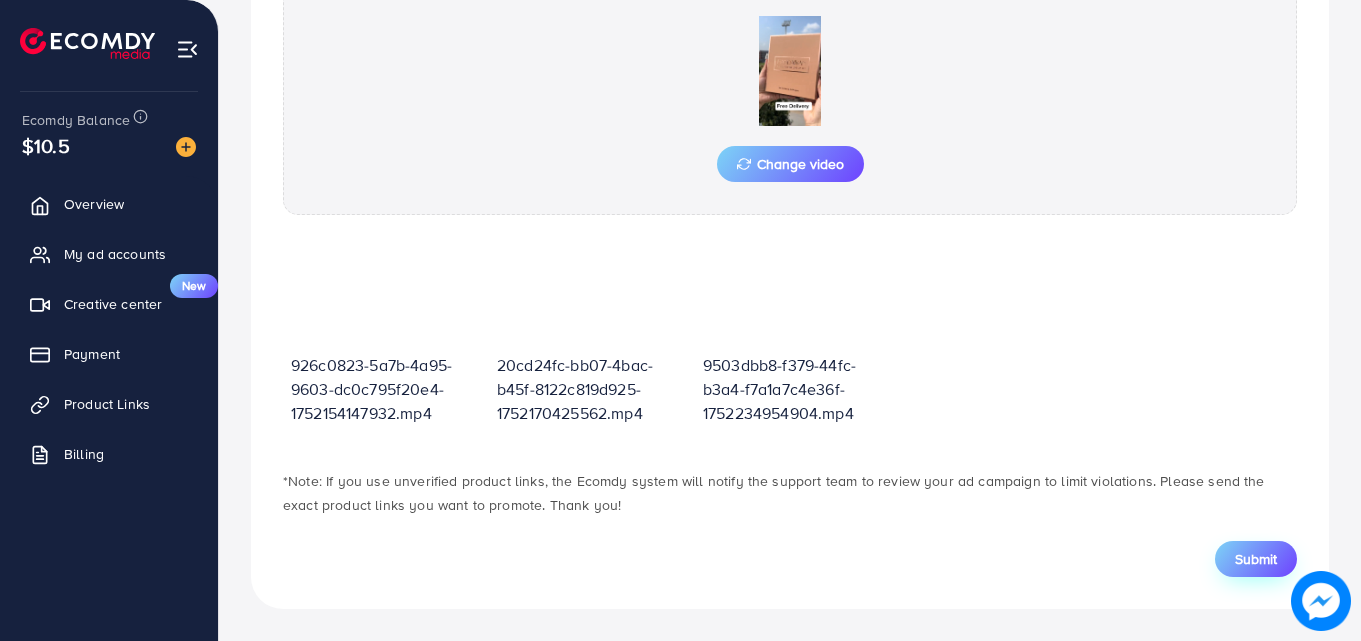 click on "Submit" at bounding box center [1256, 559] 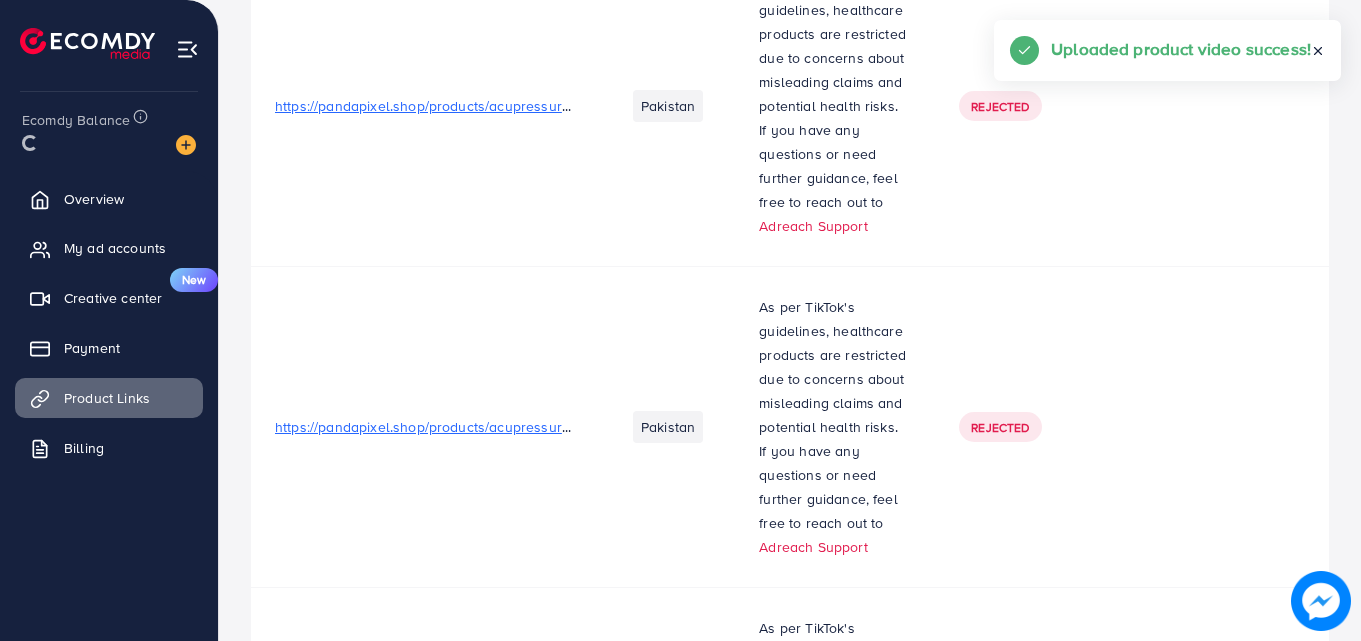scroll, scrollTop: 0, scrollLeft: 0, axis: both 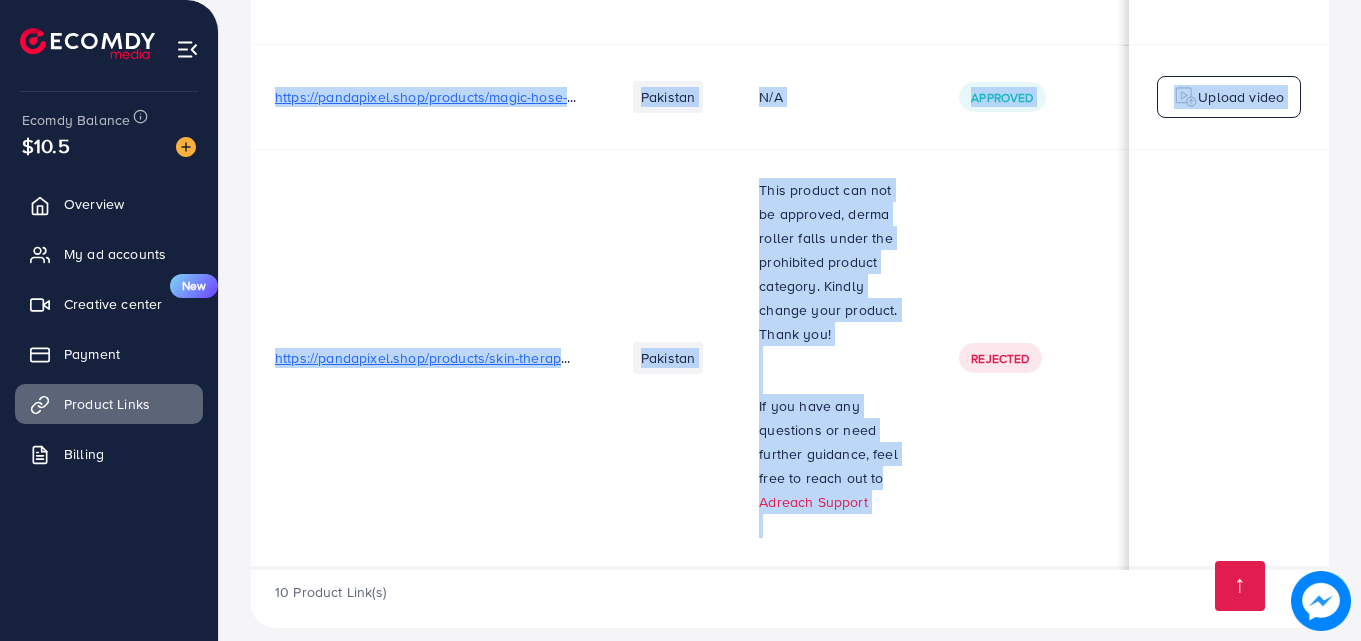 drag, startPoint x: 647, startPoint y: 544, endPoint x: 840, endPoint y: 541, distance: 193.02332 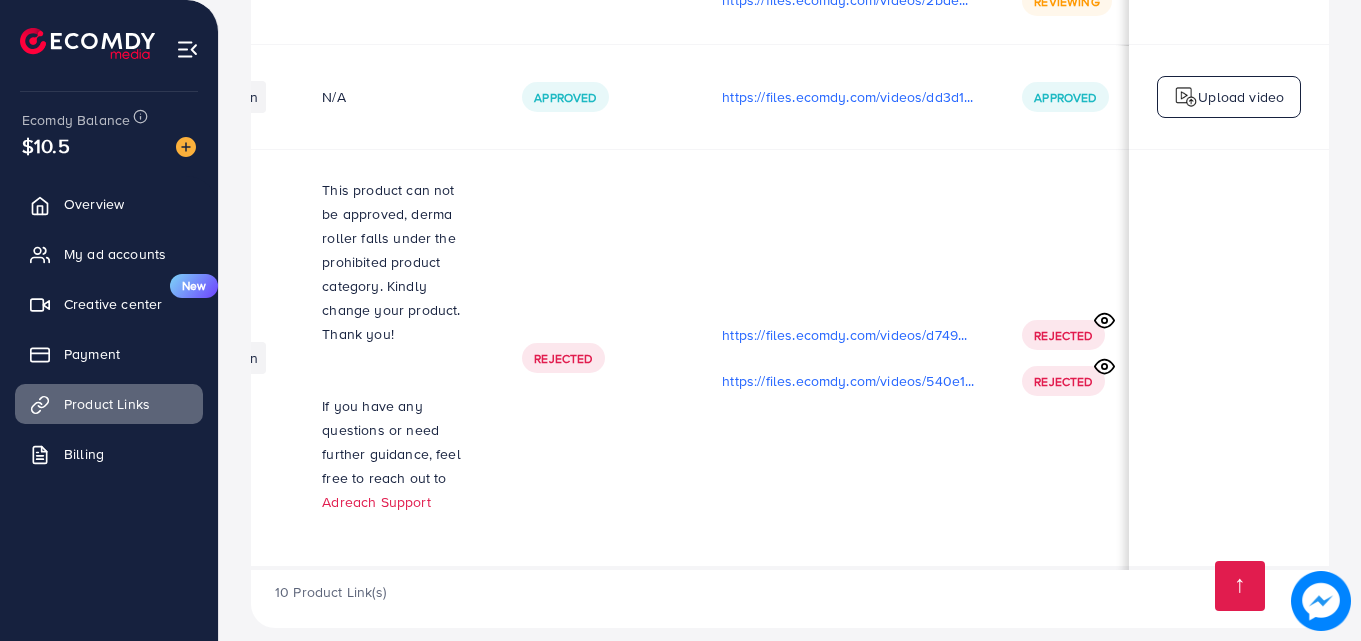 scroll, scrollTop: 3, scrollLeft: 477, axis: both 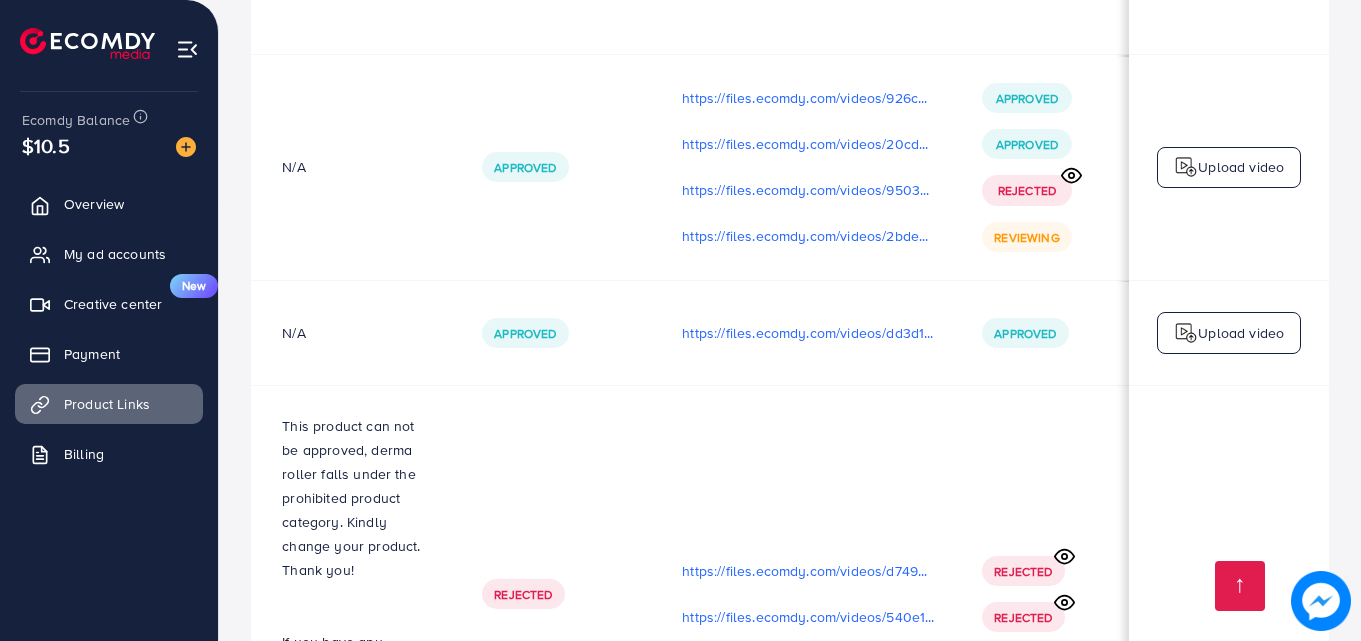 click 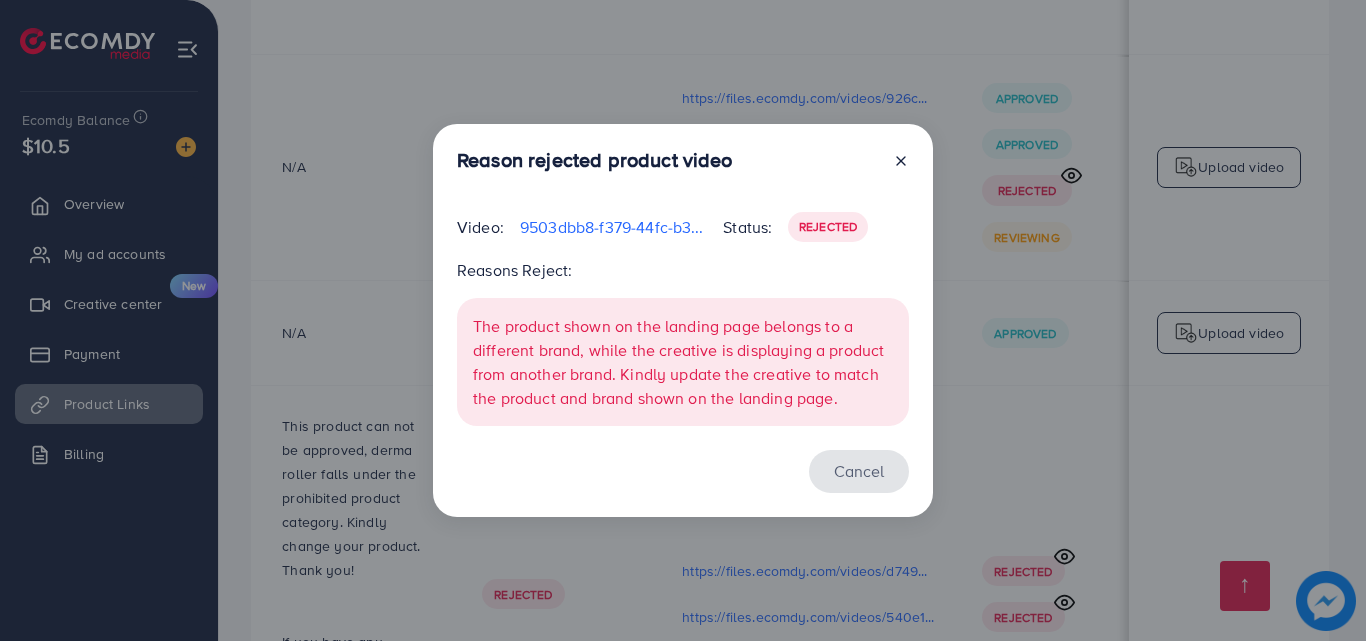click on "Cancel" at bounding box center (859, 471) 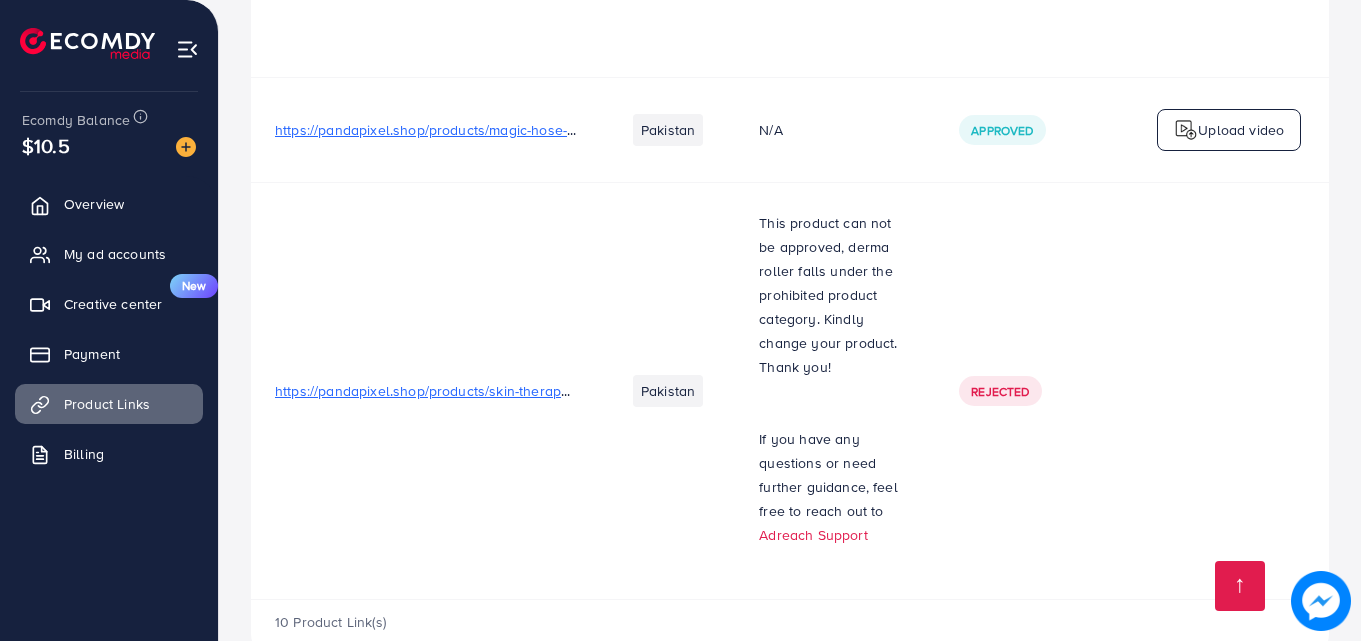 scroll, scrollTop: 2488, scrollLeft: 0, axis: vertical 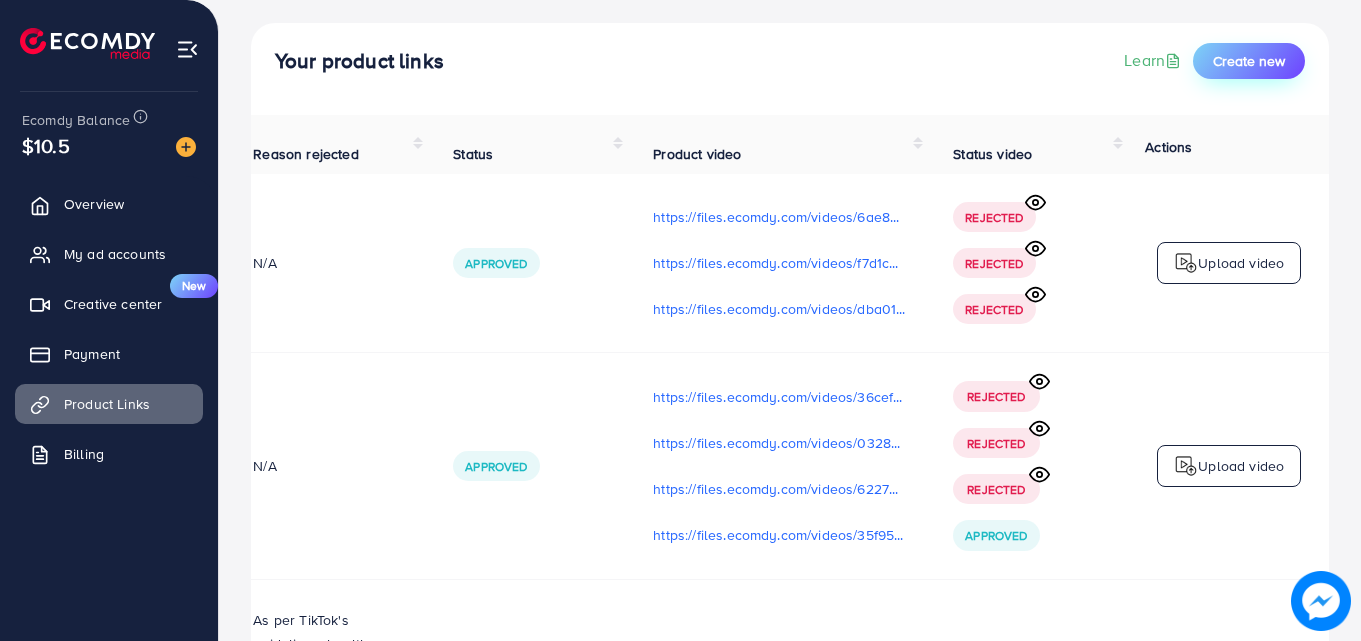 click on "Create new" at bounding box center [1249, 61] 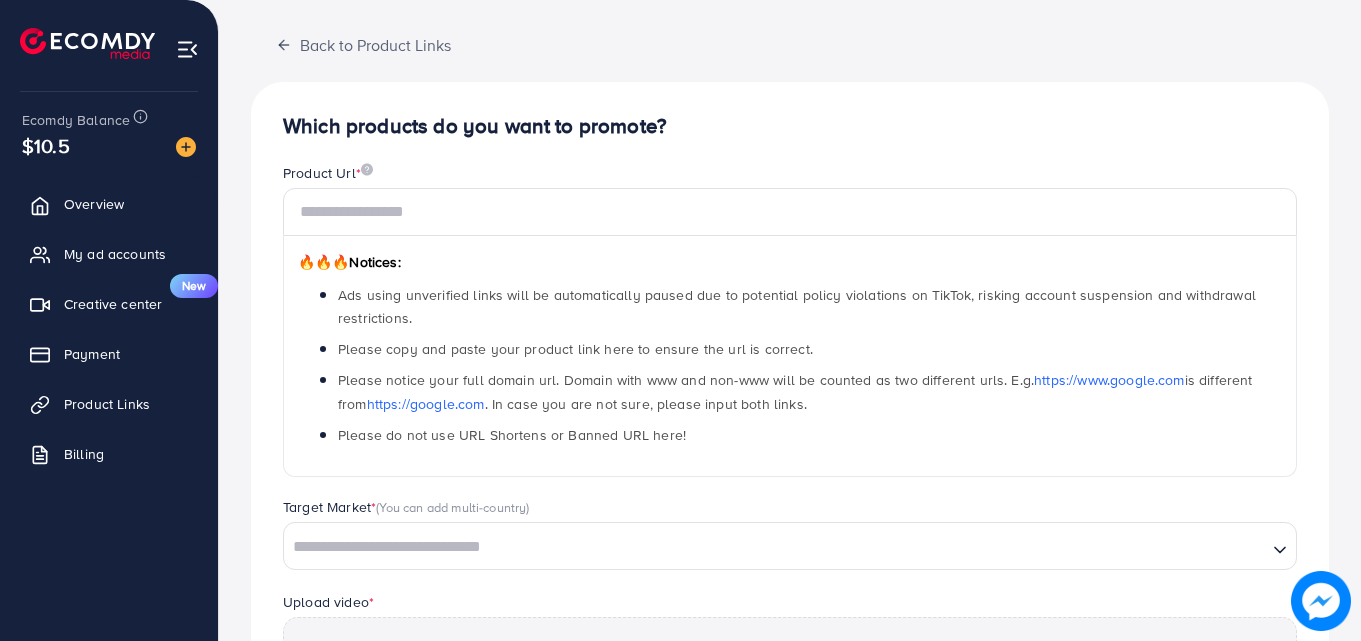scroll, scrollTop: 0, scrollLeft: 0, axis: both 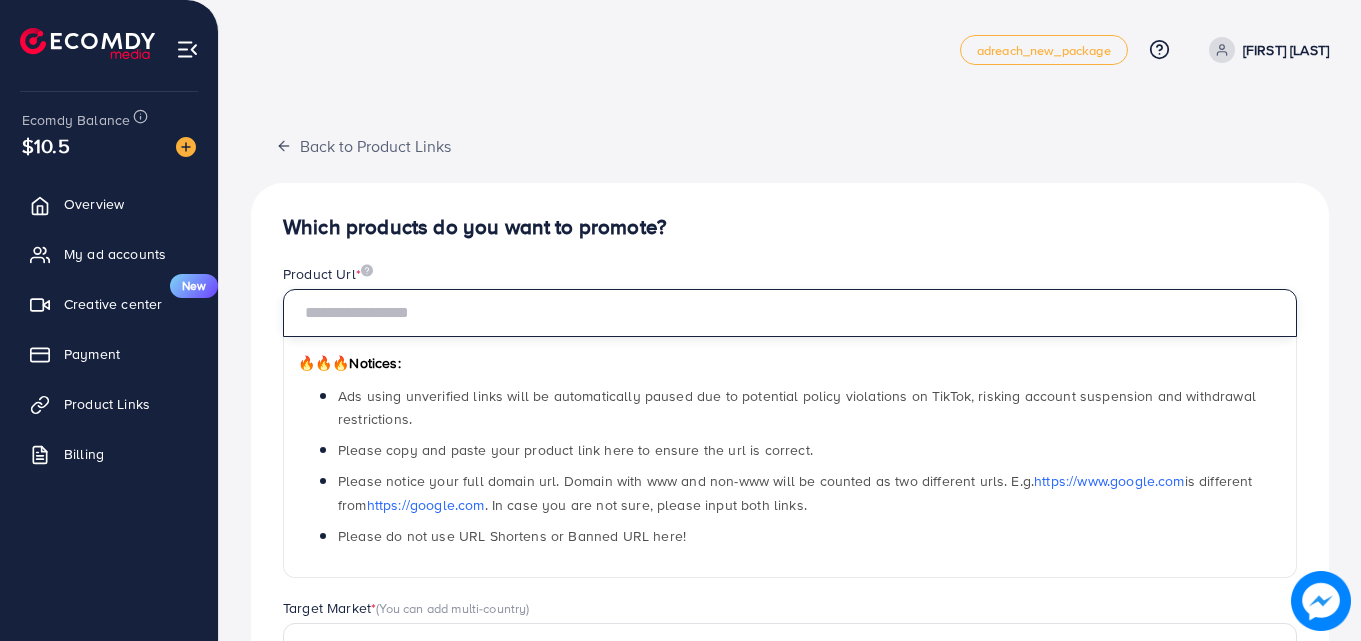 click at bounding box center (790, 313) 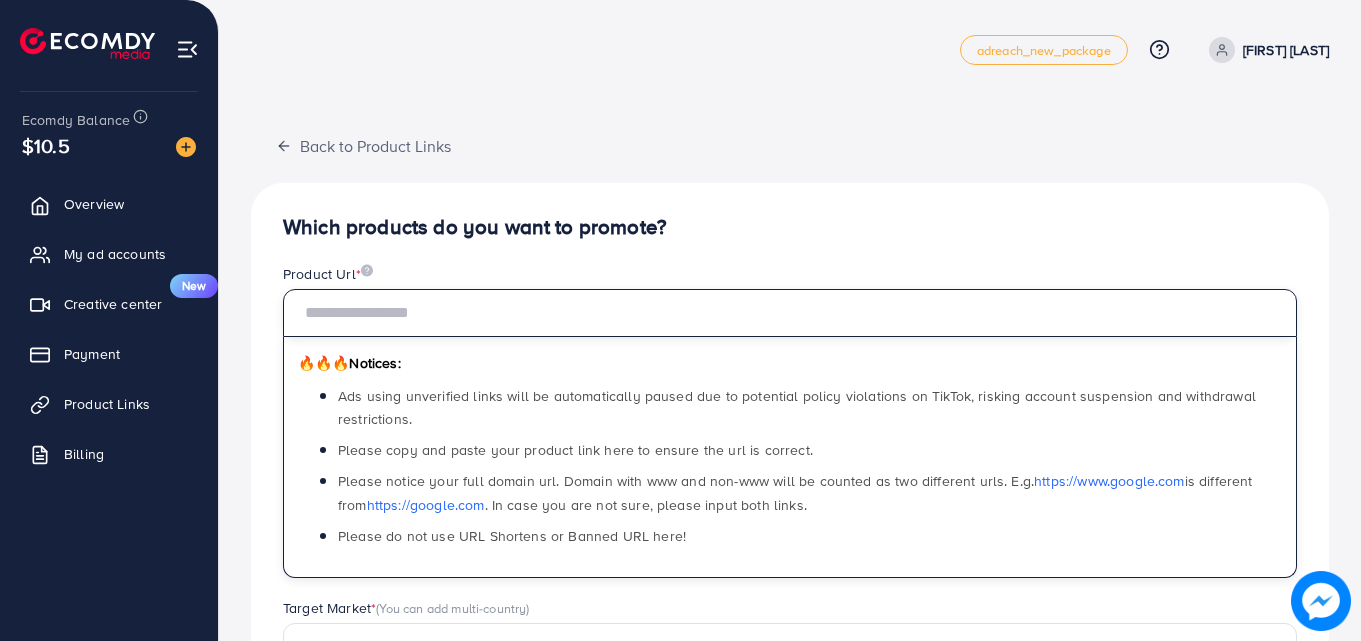 paste on "**********" 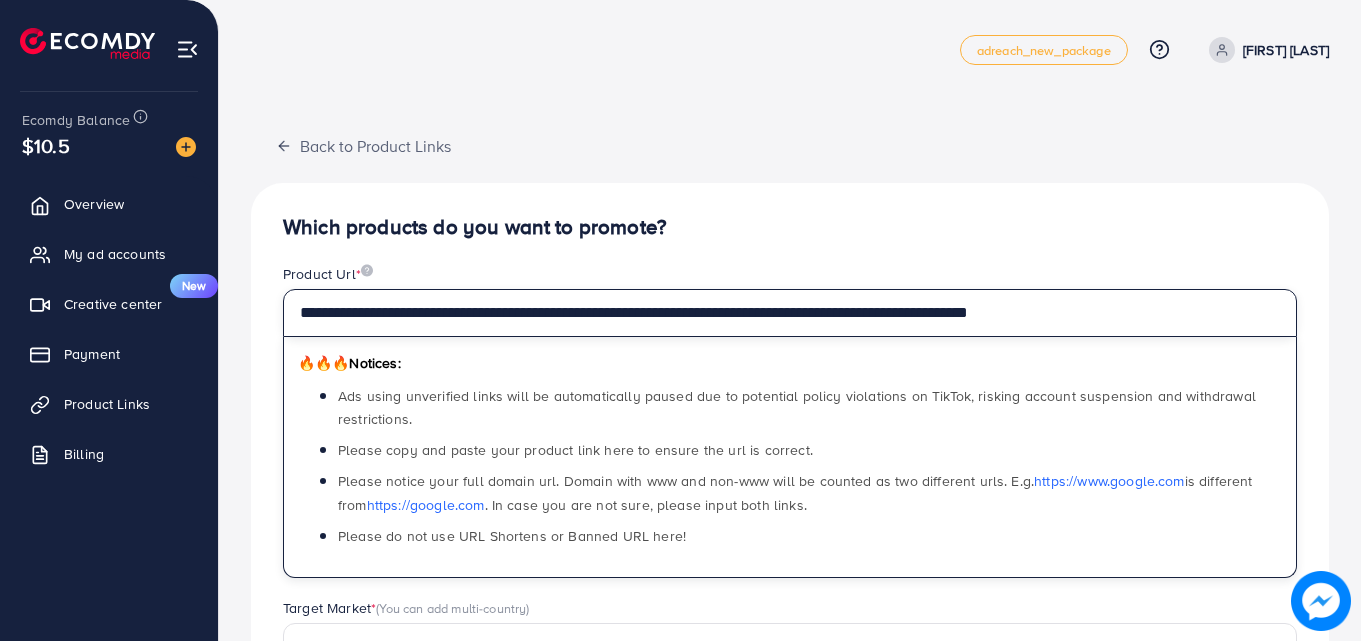 type on "**********" 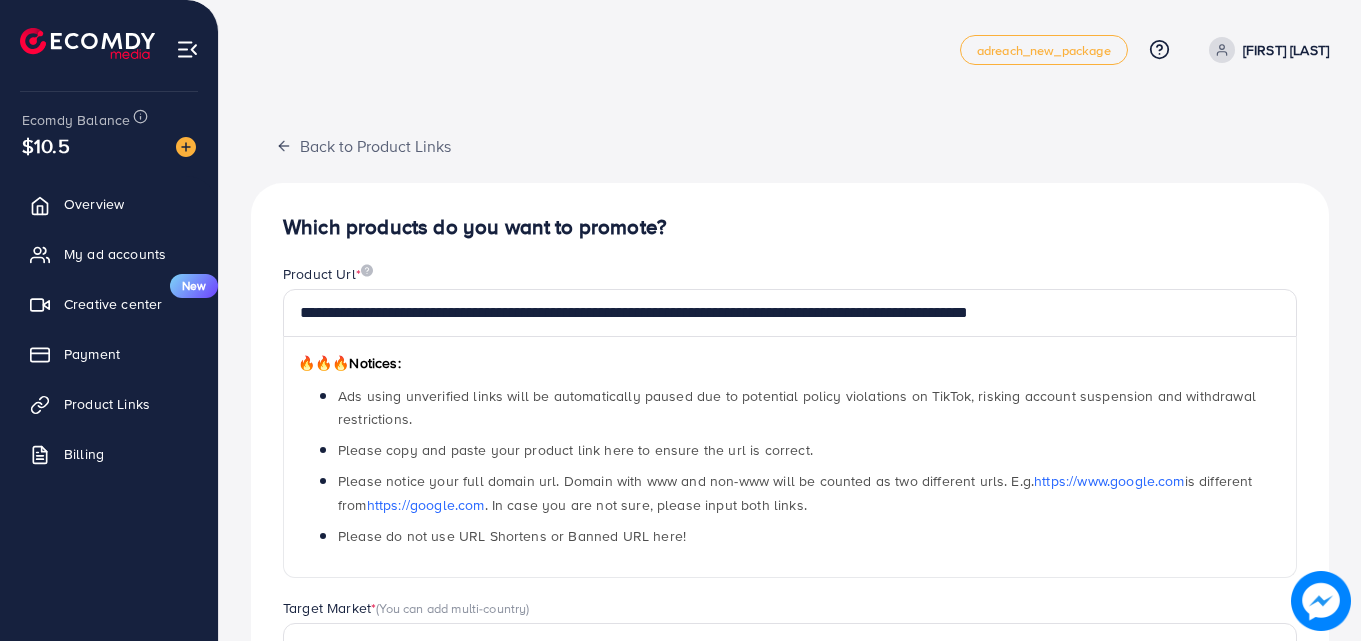 click on "Which products do you want to promote?" at bounding box center [790, 227] 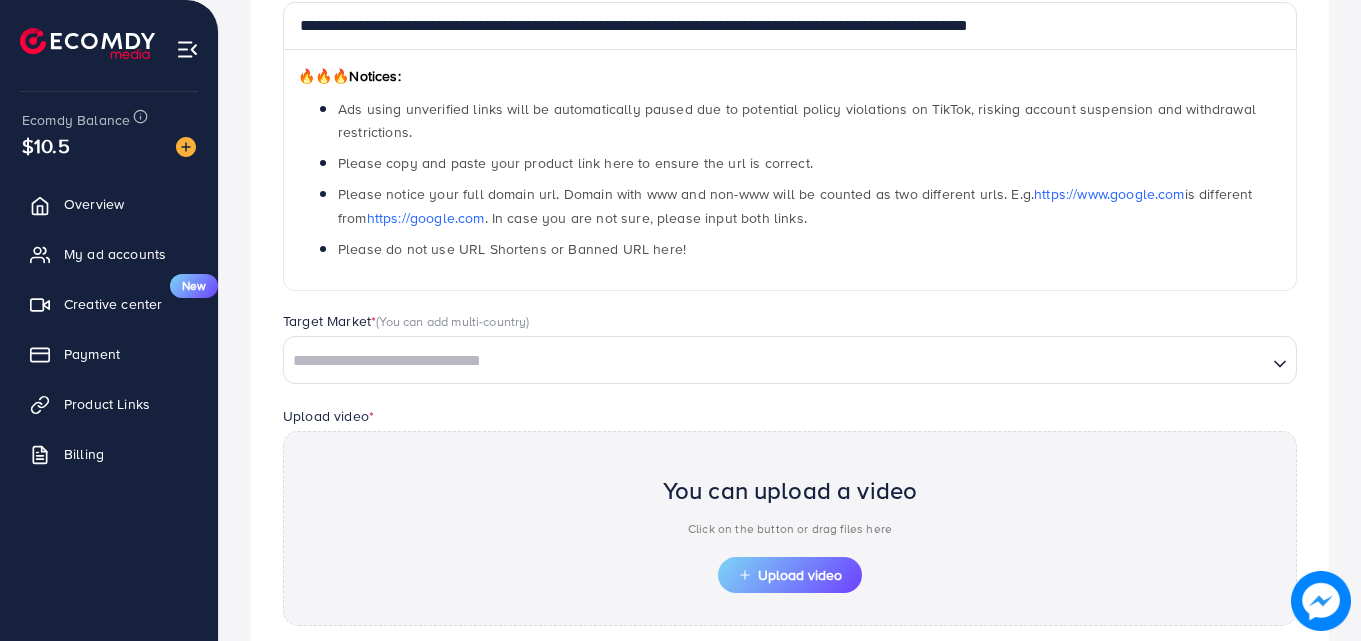 scroll, scrollTop: 294, scrollLeft: 0, axis: vertical 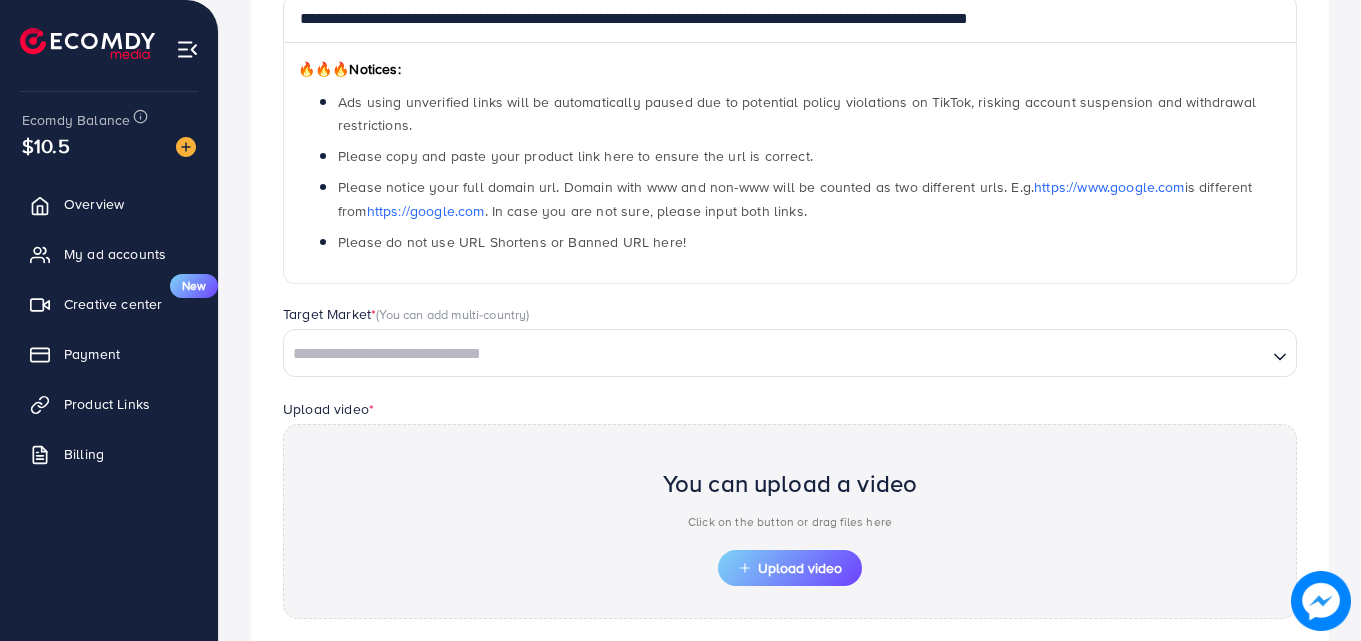 click at bounding box center (775, 354) 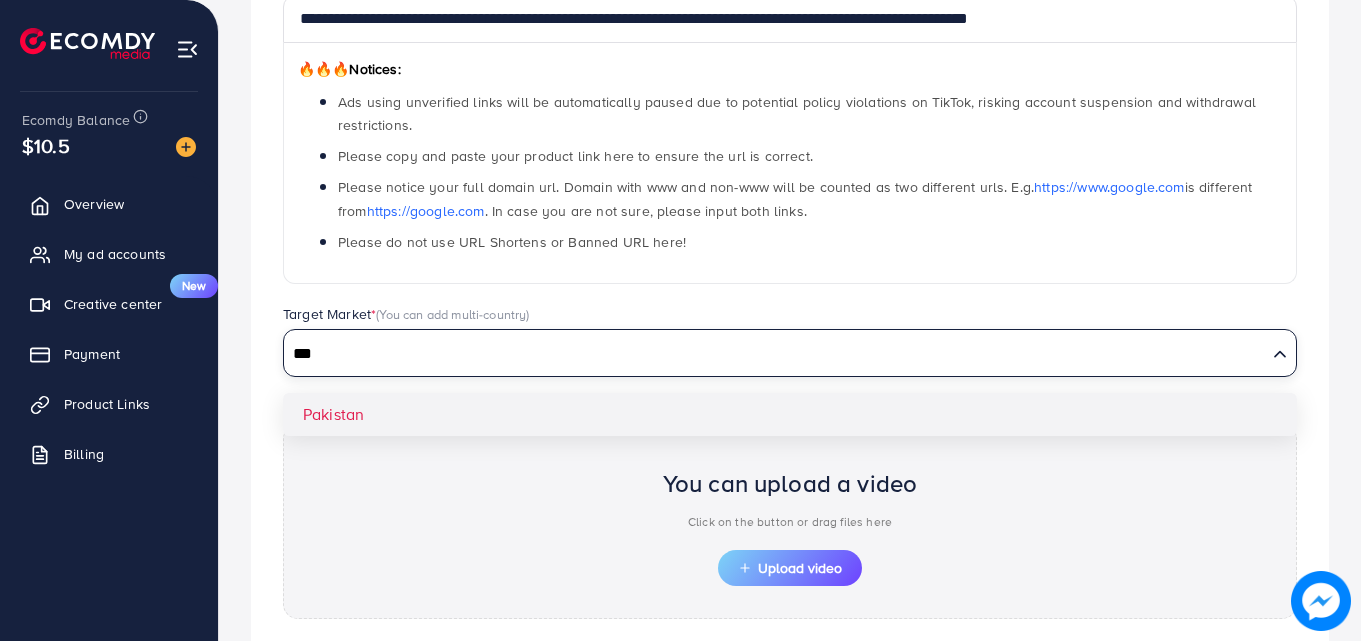 type on "***" 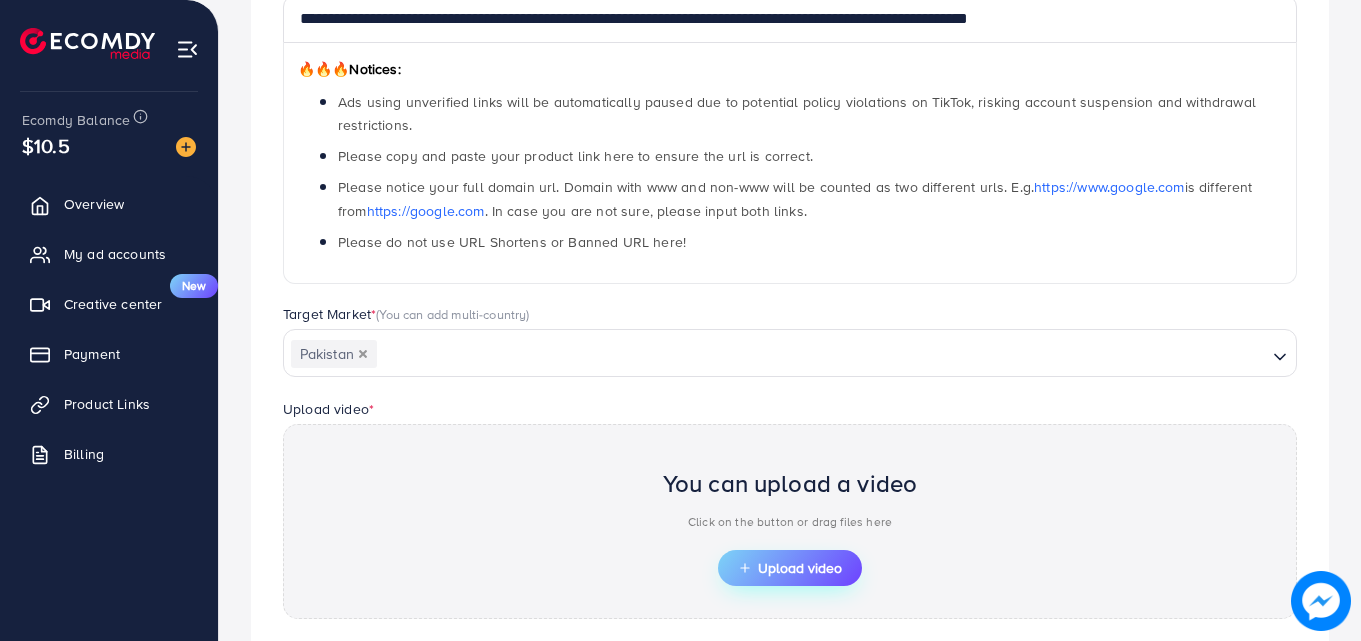 click on "Upload video" at bounding box center (790, 568) 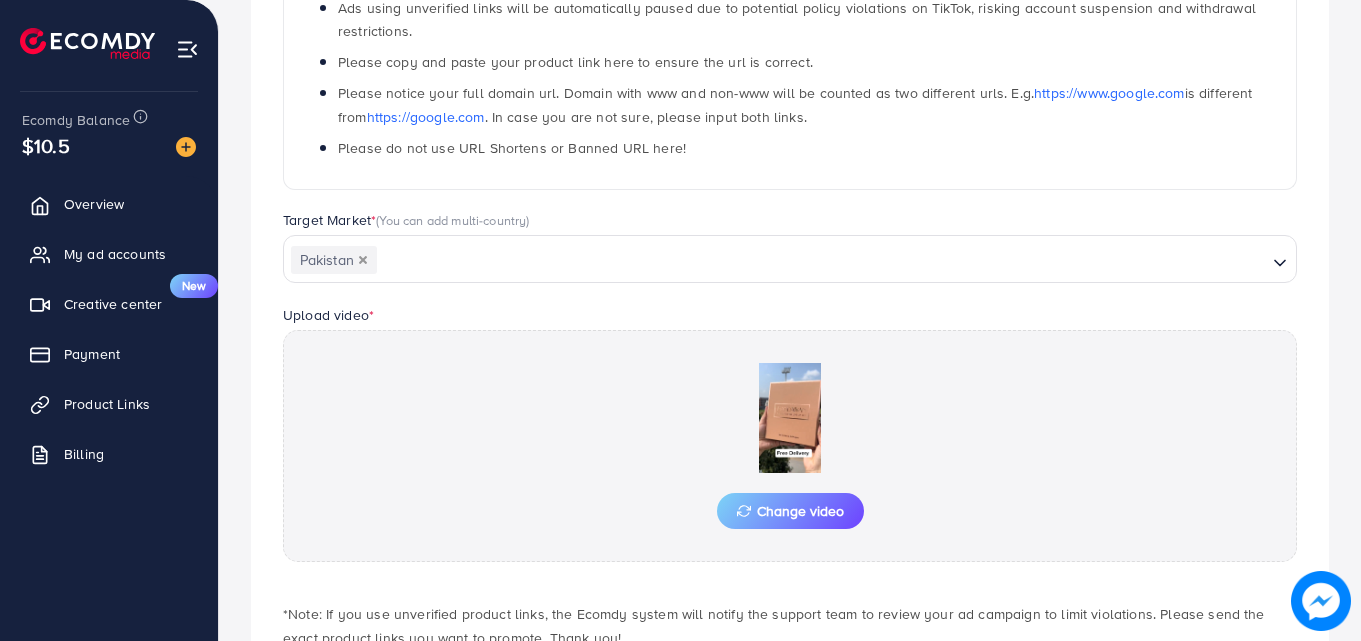 scroll, scrollTop: 521, scrollLeft: 0, axis: vertical 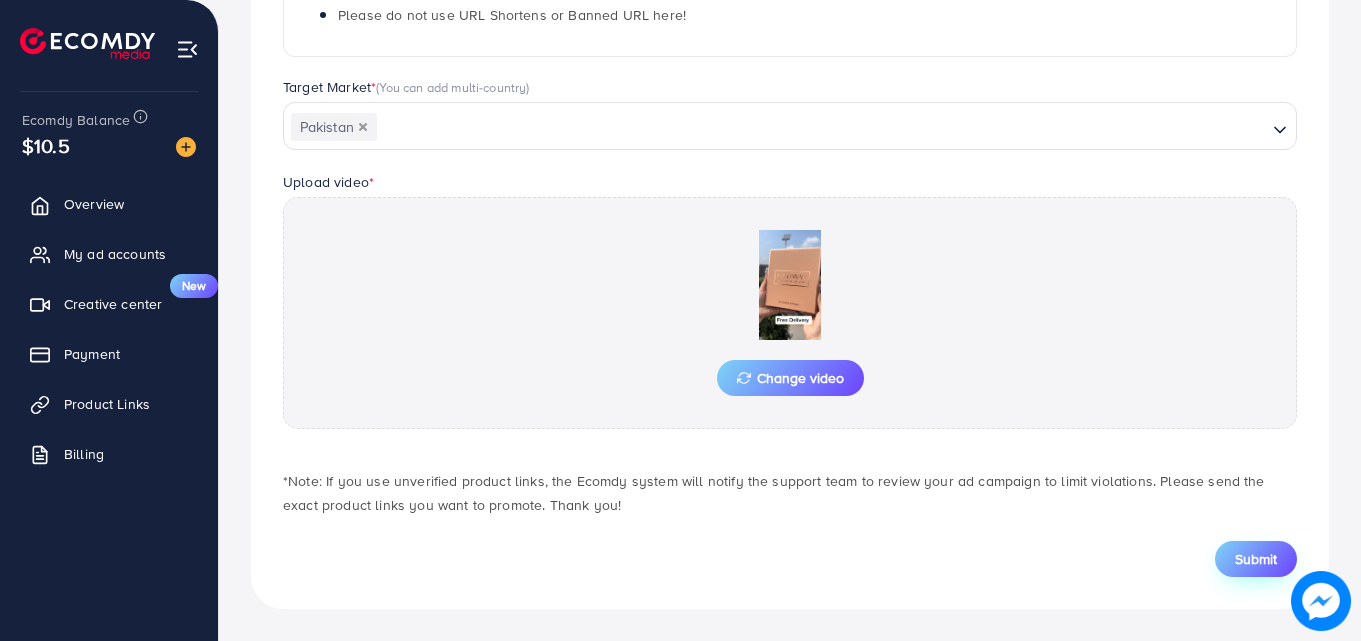click on "Submit" at bounding box center (1256, 559) 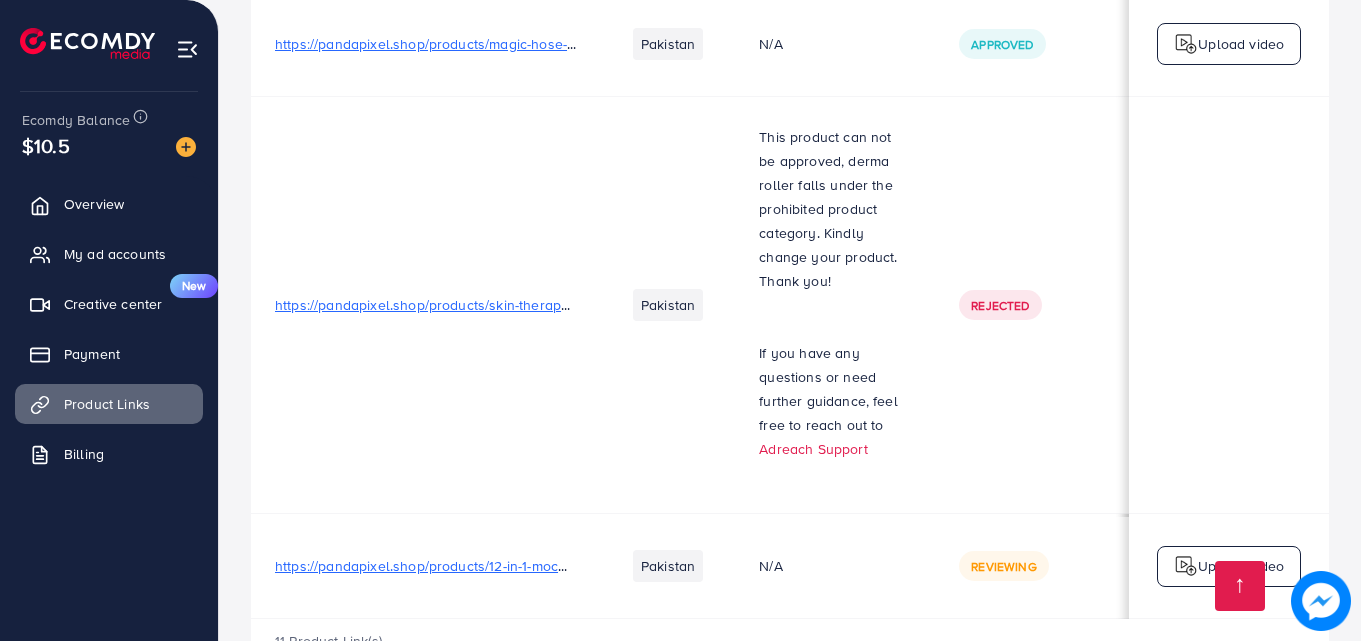 scroll, scrollTop: 2594, scrollLeft: 0, axis: vertical 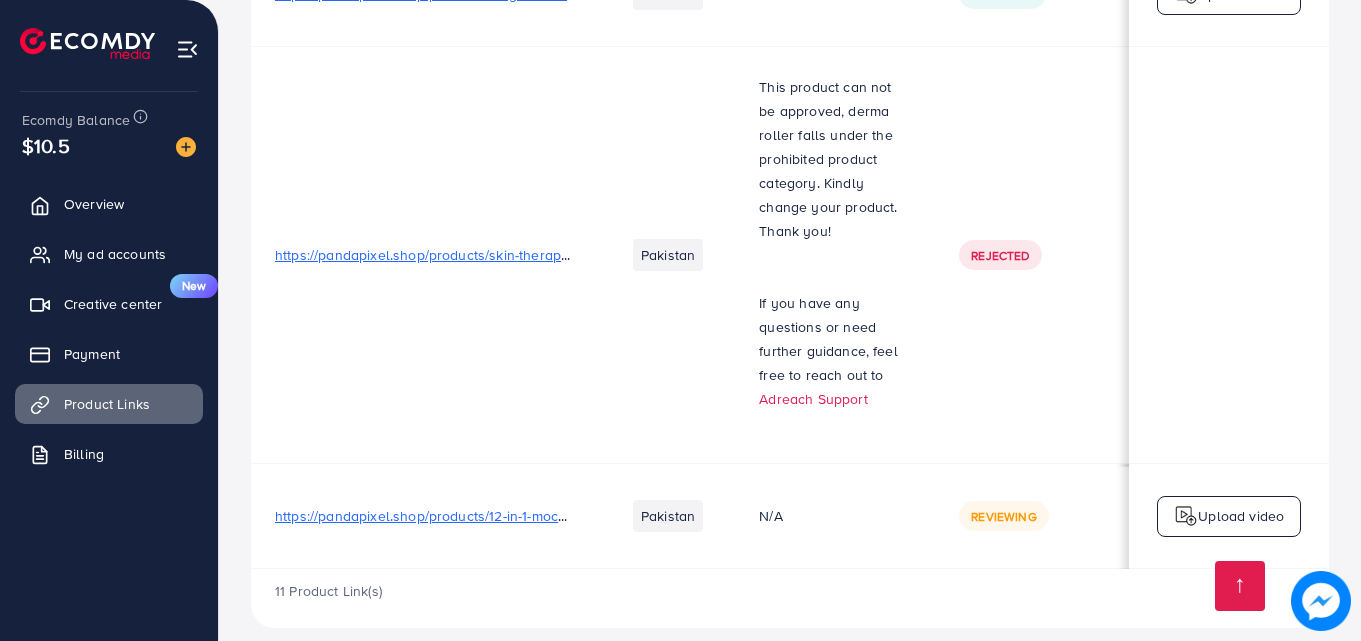 click at bounding box center [1186, 516] 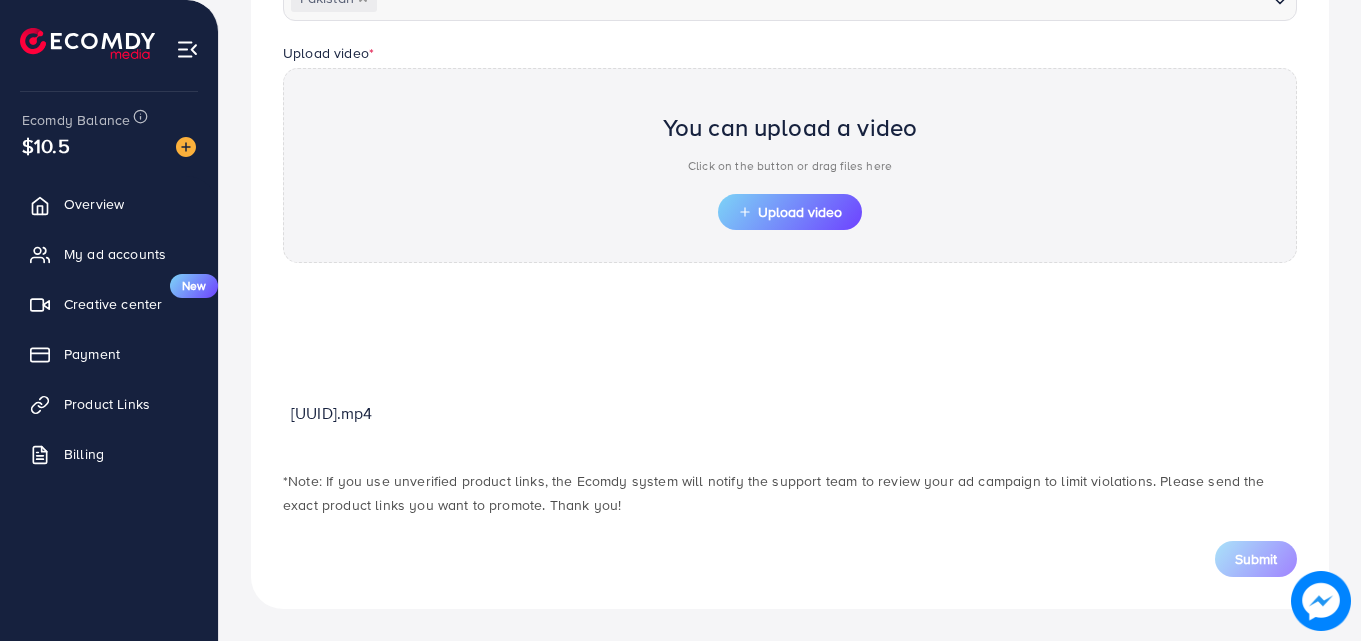 scroll, scrollTop: 698, scrollLeft: 0, axis: vertical 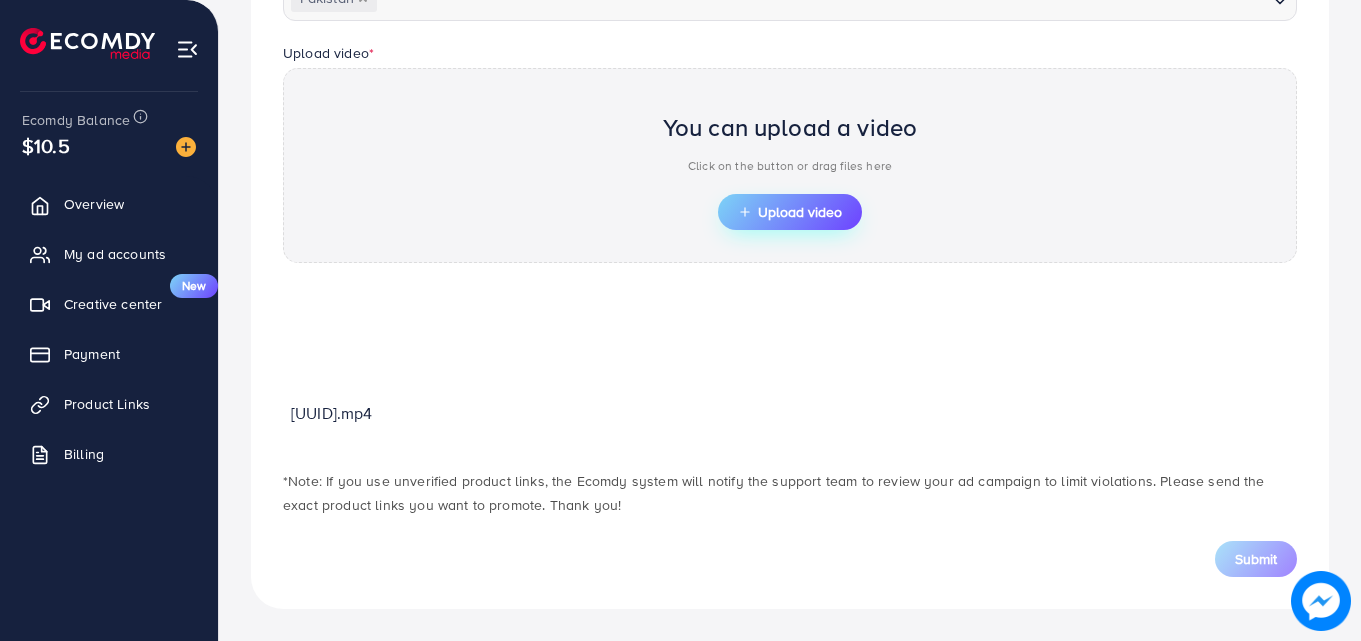 click on "Upload video" at bounding box center (790, 212) 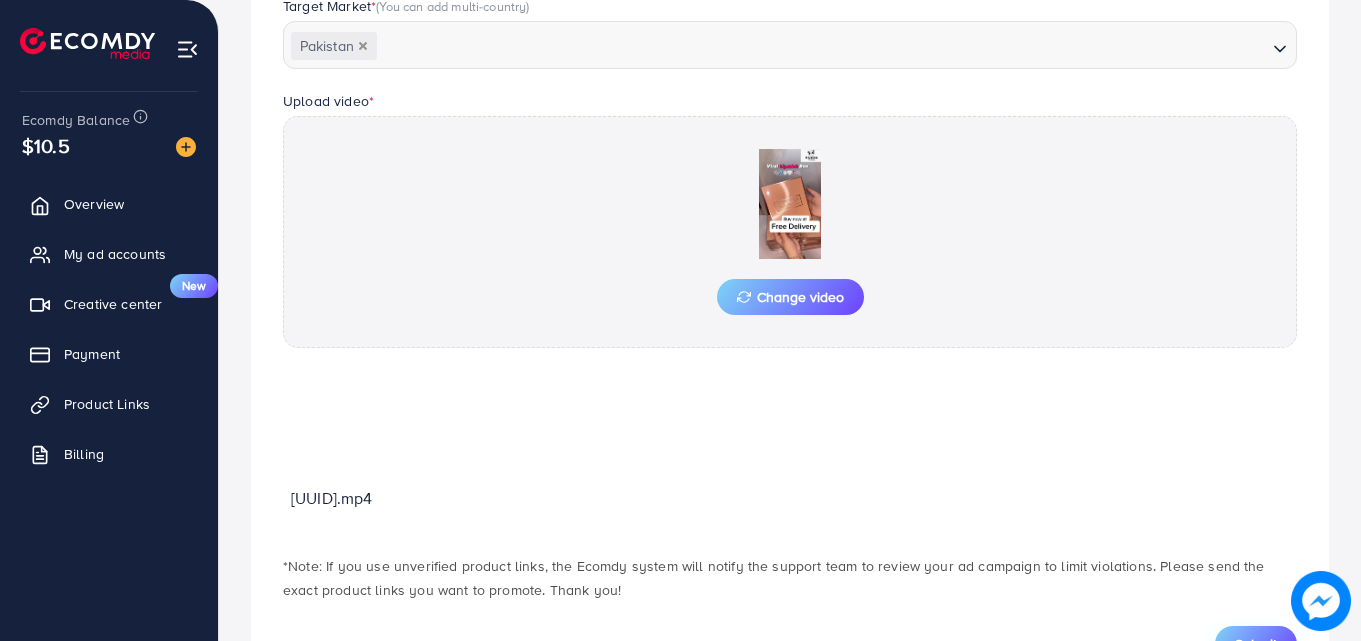 scroll, scrollTop: 698, scrollLeft: 0, axis: vertical 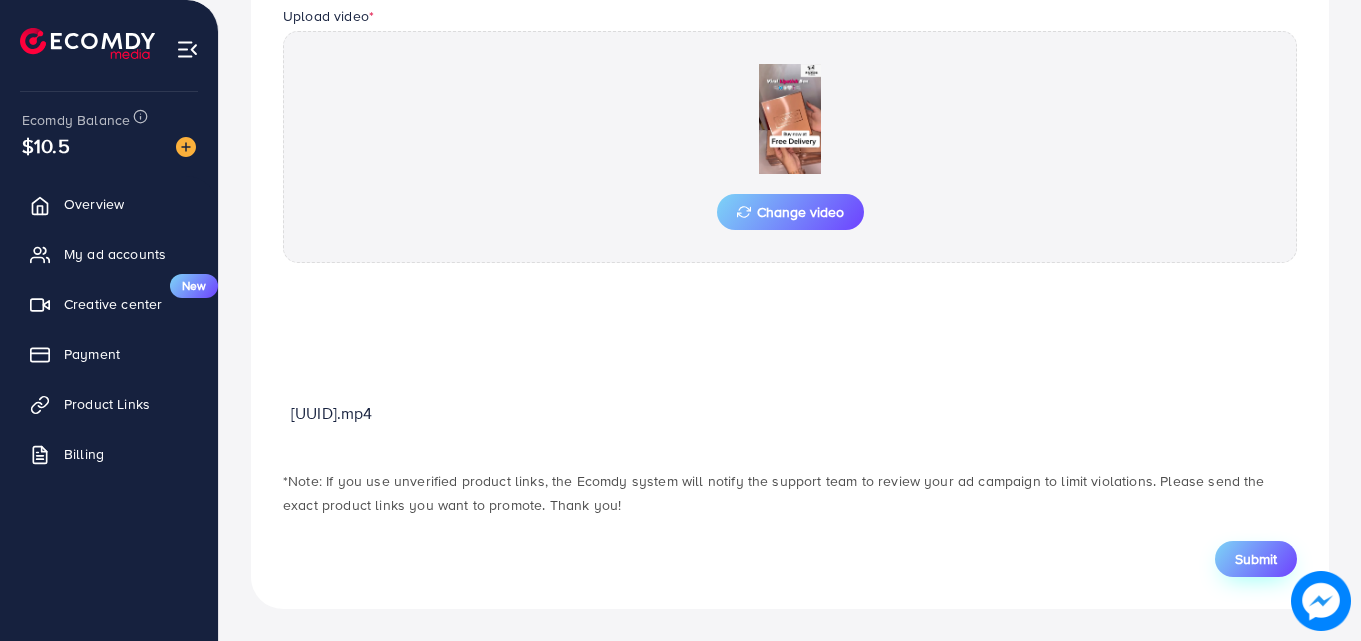 click on "Submit" at bounding box center (1256, 559) 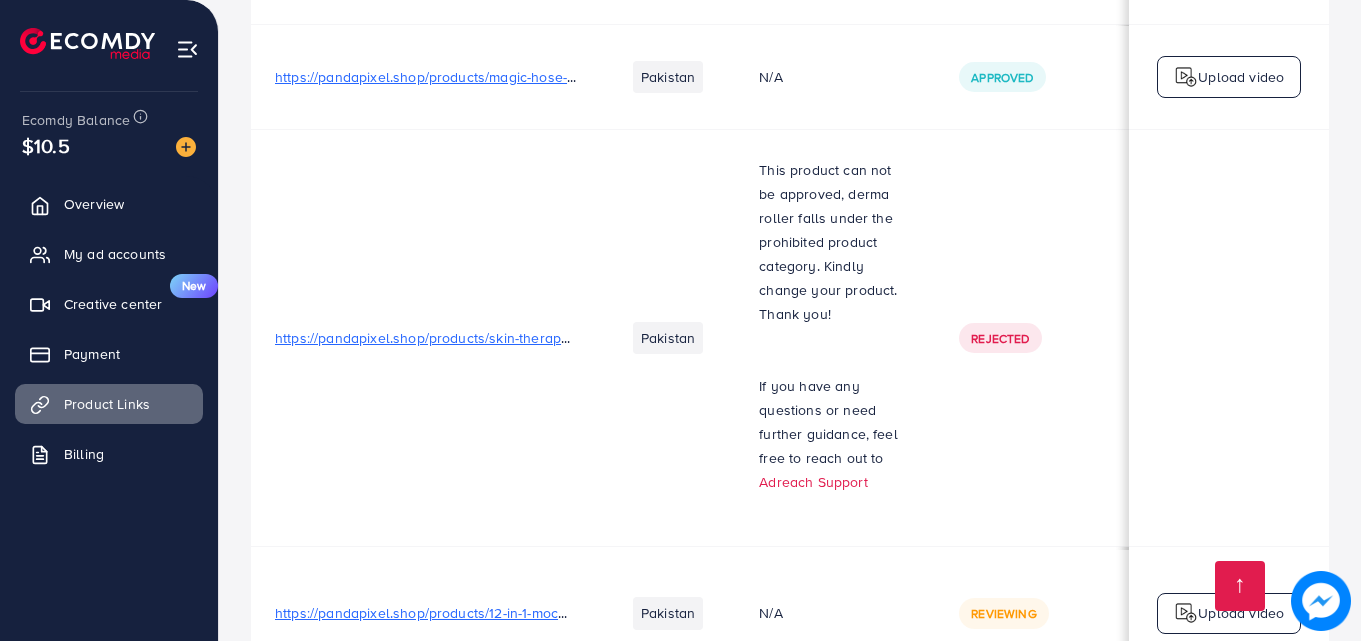 scroll, scrollTop: 2622, scrollLeft: 0, axis: vertical 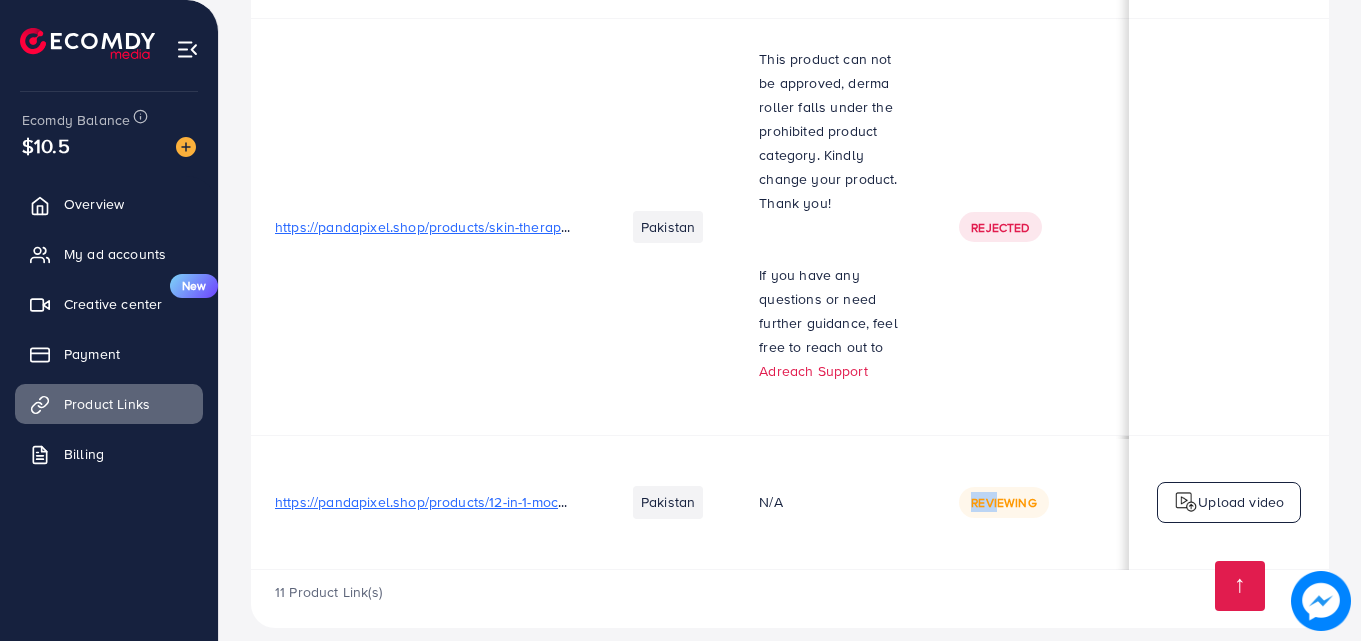 drag, startPoint x: 788, startPoint y: 545, endPoint x: 997, endPoint y: 542, distance: 209.02153 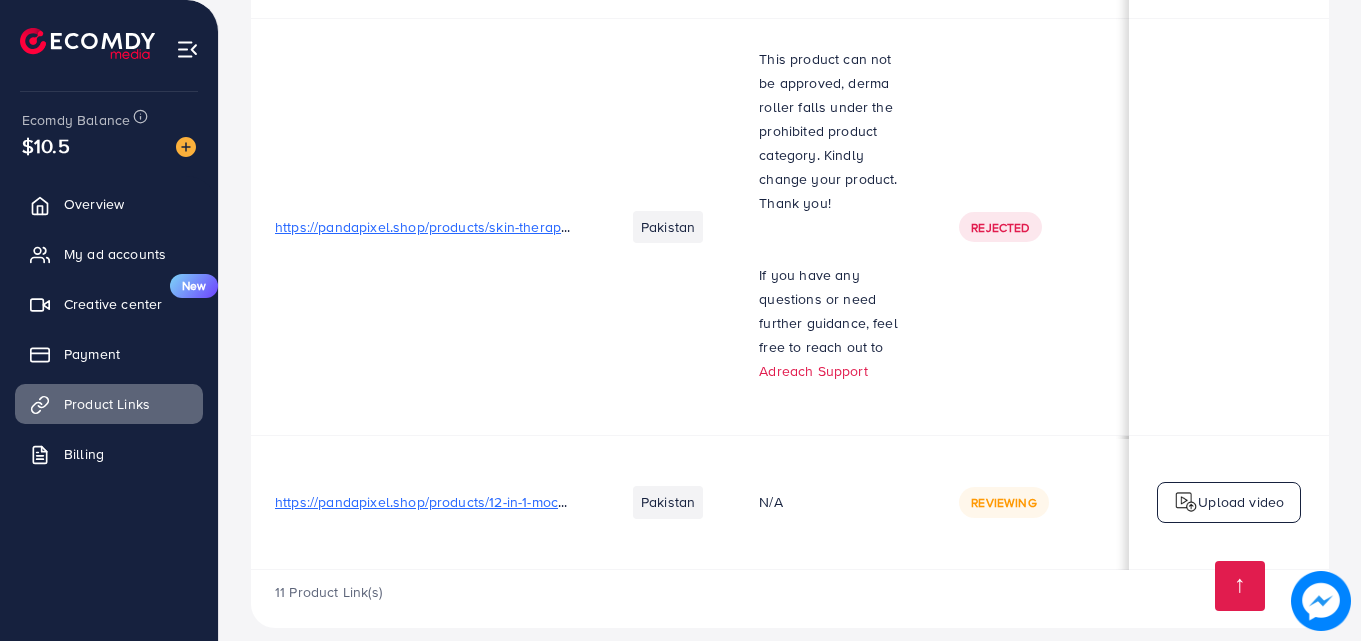 click on "11 Product Link(s)" at bounding box center [790, 599] 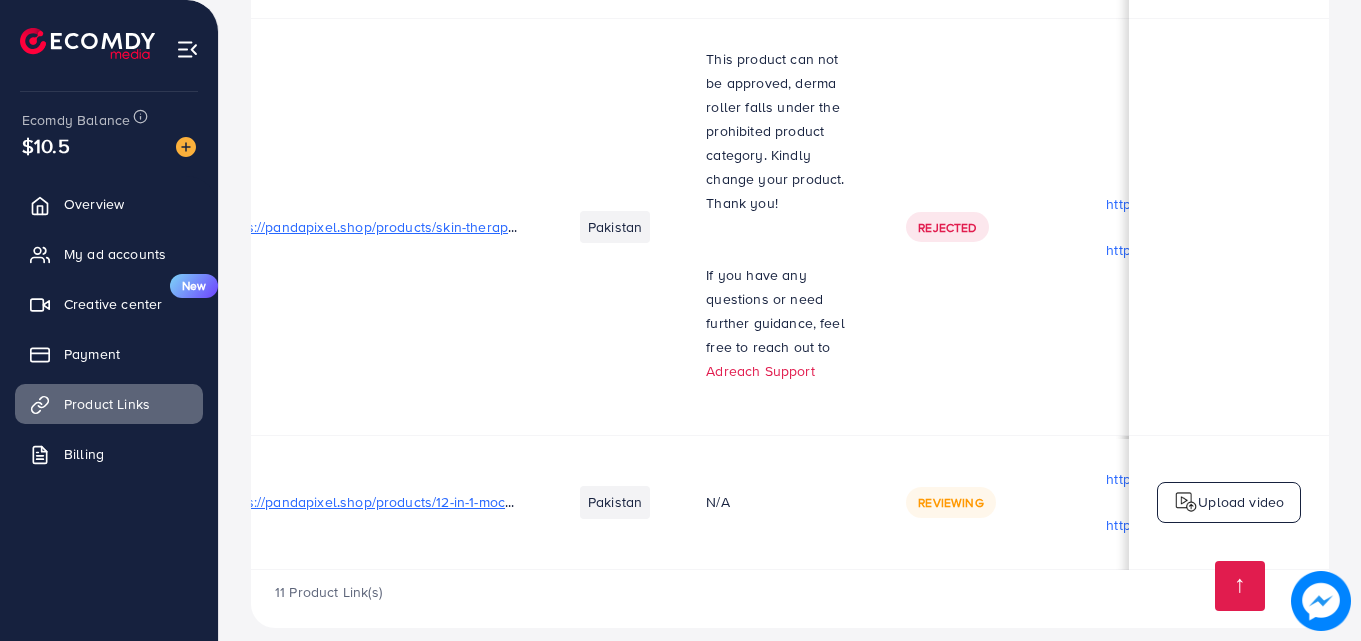 scroll, scrollTop: 0, scrollLeft: 0, axis: both 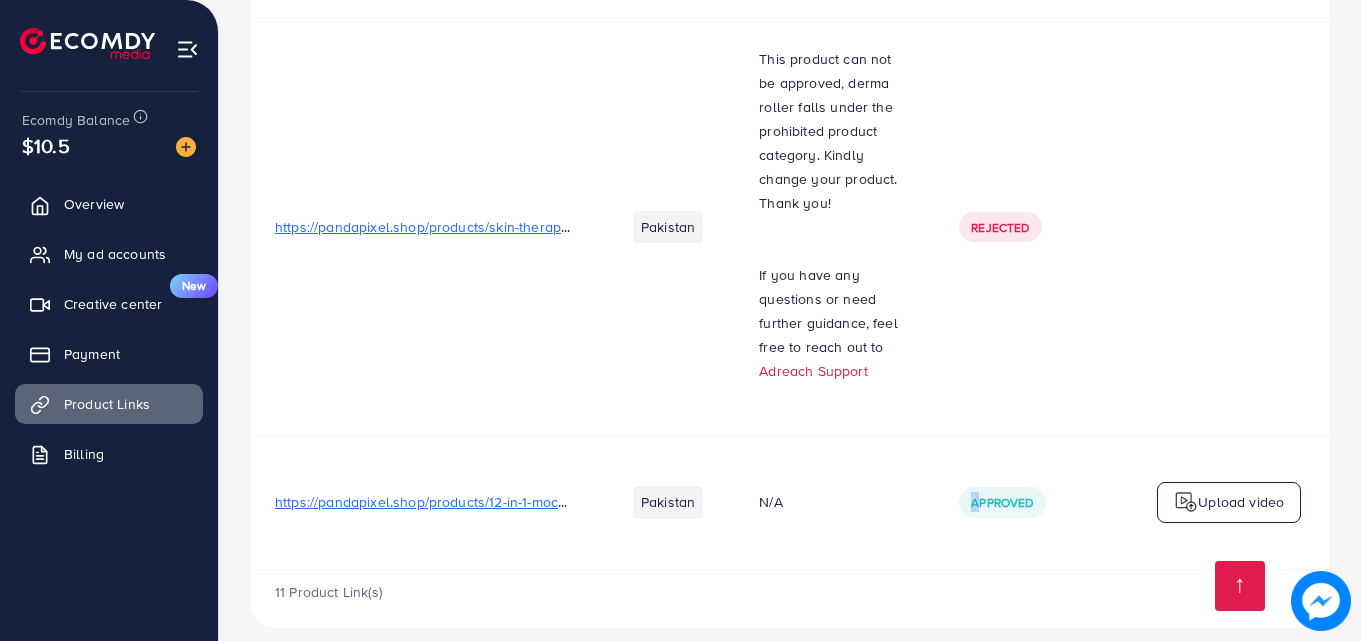 drag, startPoint x: 892, startPoint y: 545, endPoint x: 981, endPoint y: 545, distance: 89 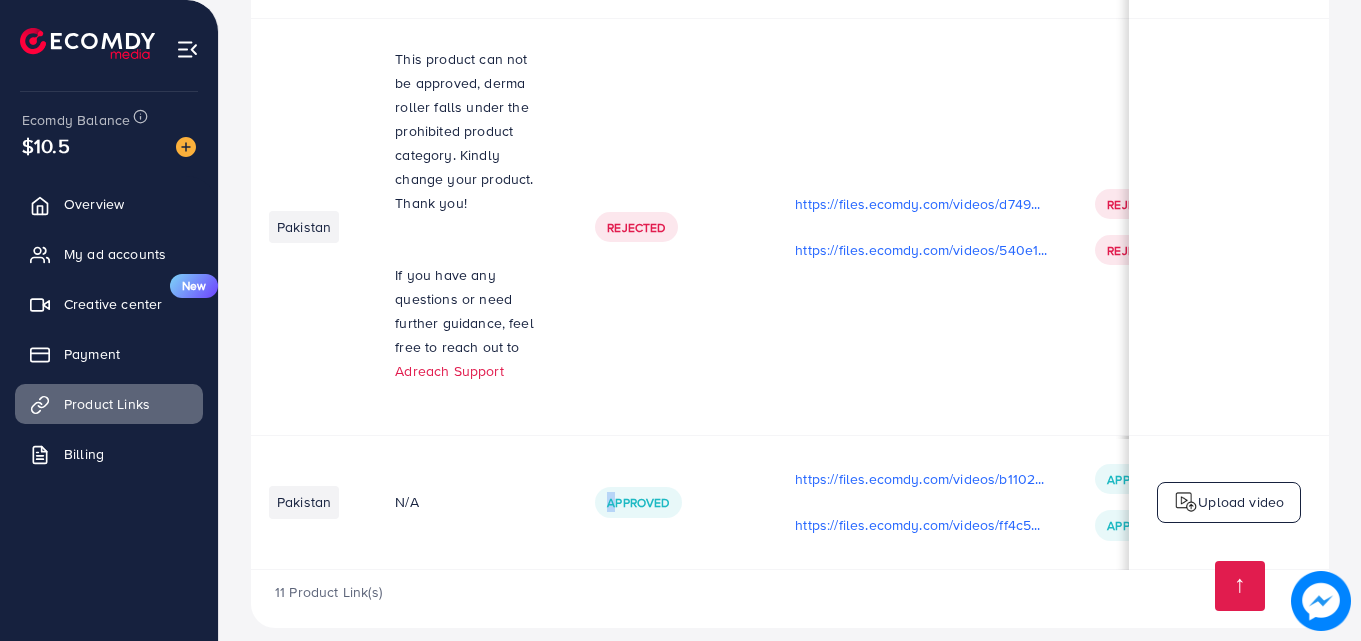 scroll, scrollTop: 0, scrollLeft: 365, axis: horizontal 